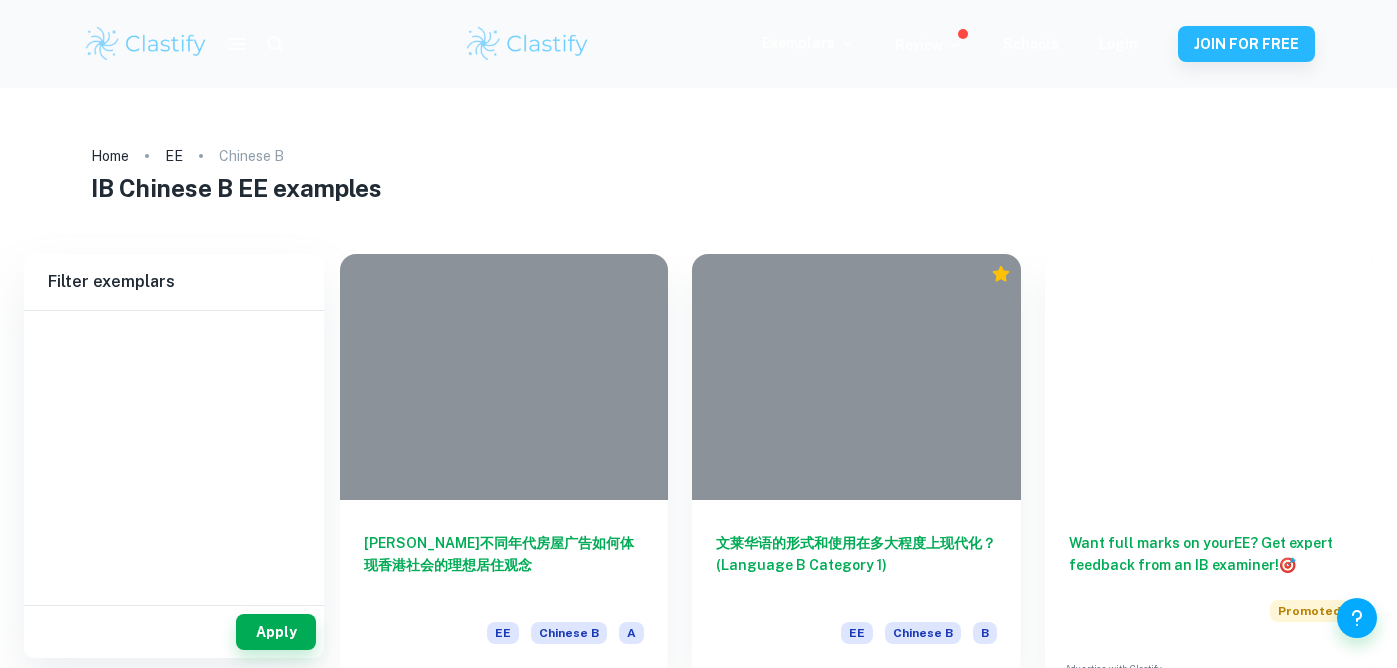 scroll, scrollTop: 0, scrollLeft: 0, axis: both 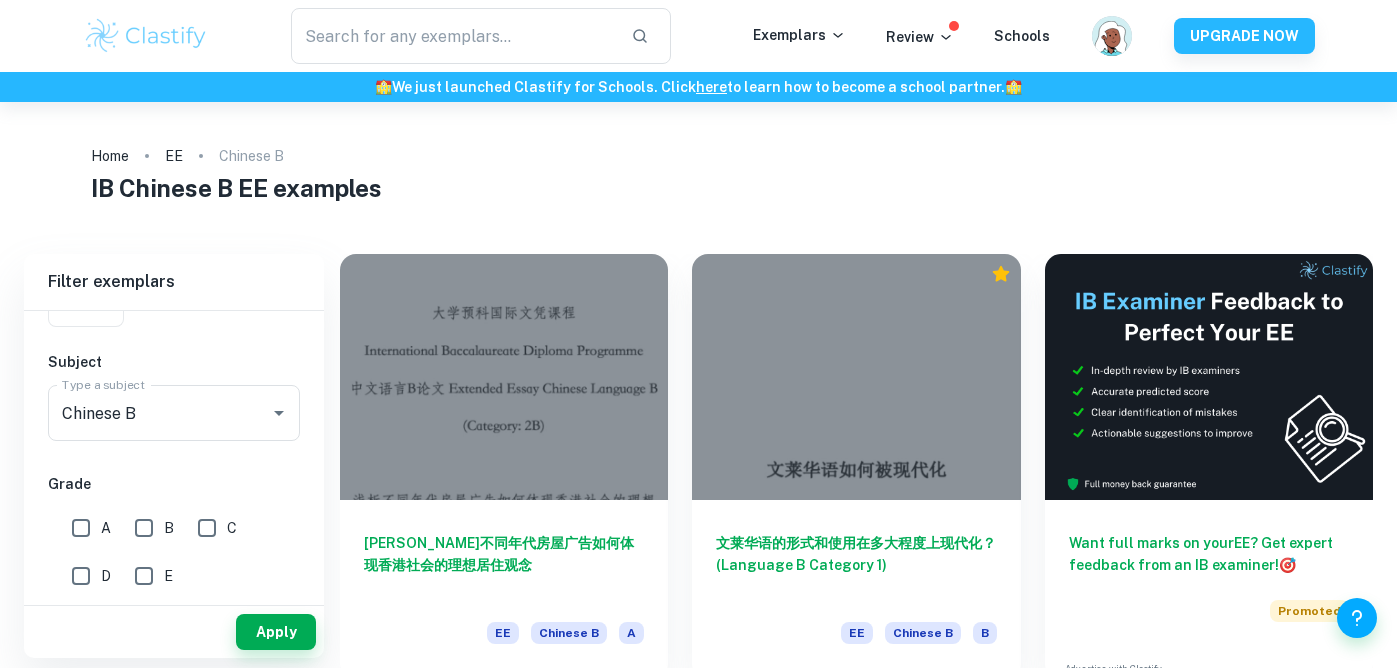 click on "A" at bounding box center [81, 528] 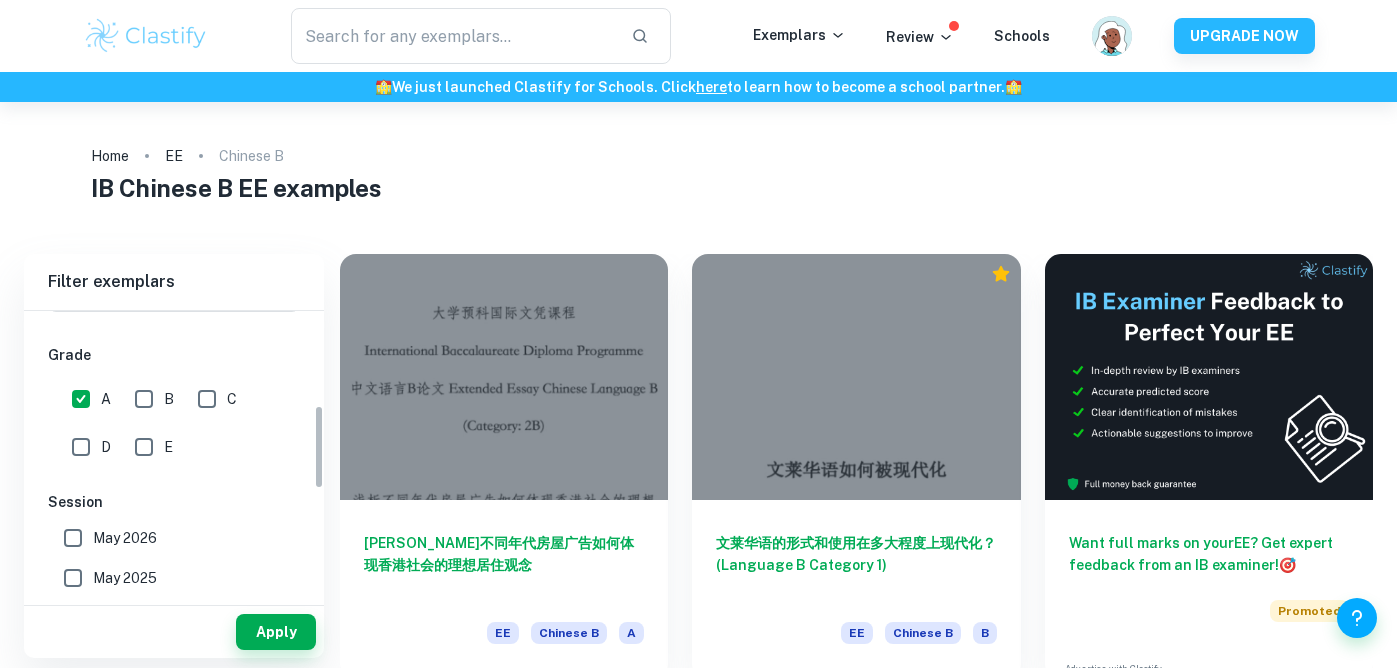 scroll, scrollTop: 362, scrollLeft: 0, axis: vertical 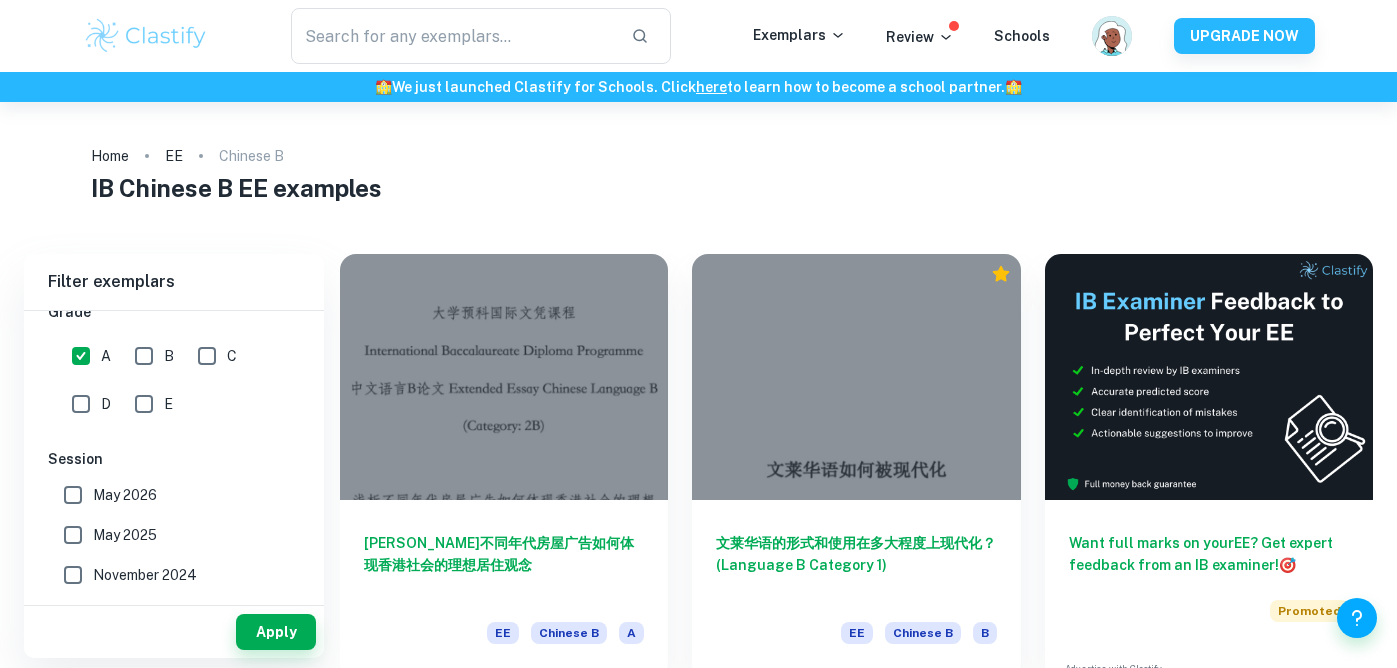 click on "May 2025" at bounding box center (73, 535) 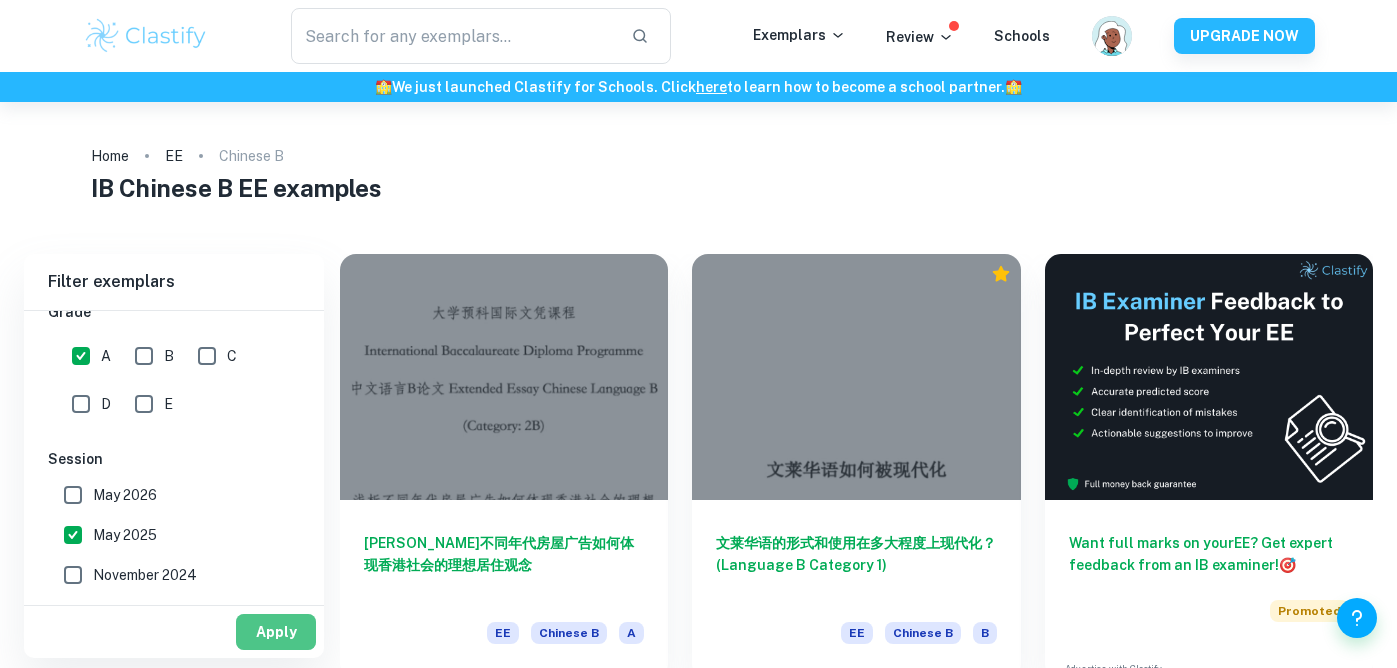 click on "Apply" at bounding box center [276, 632] 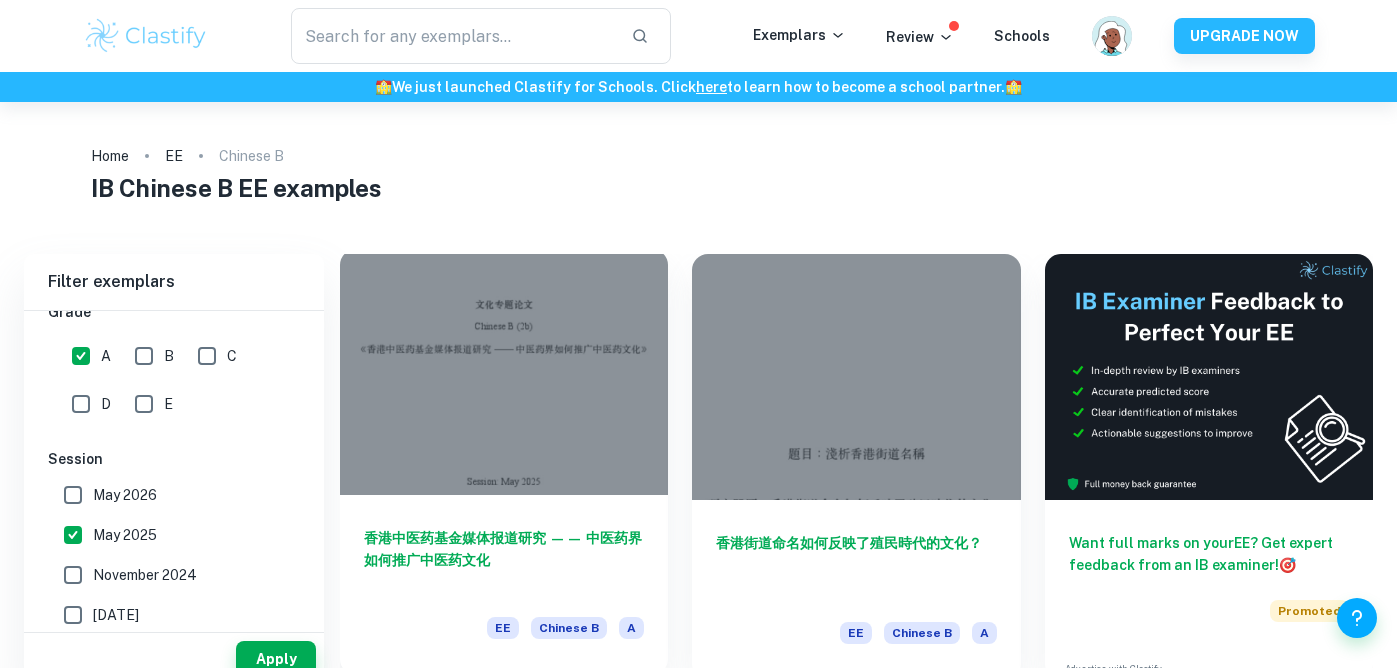 scroll, scrollTop: 102, scrollLeft: 0, axis: vertical 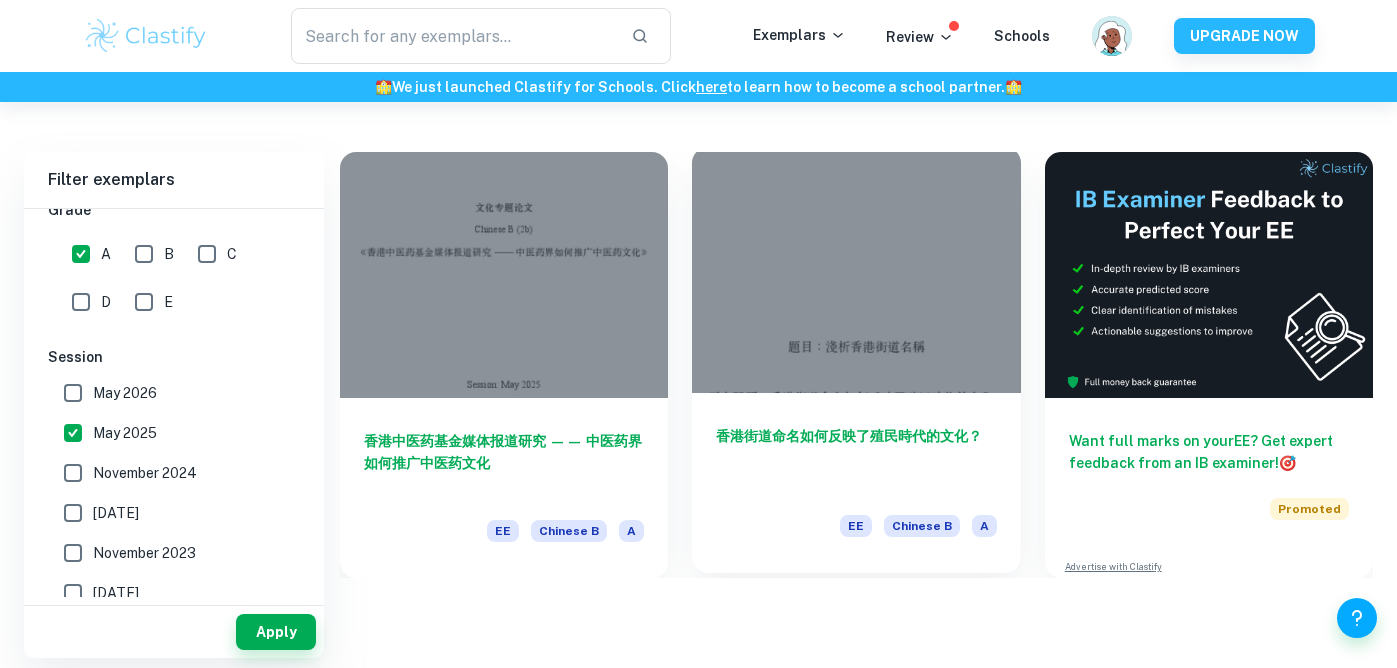 click on "香港街道命名如何反映了殖民時代的文化？‬ ‭" at bounding box center (856, 458) 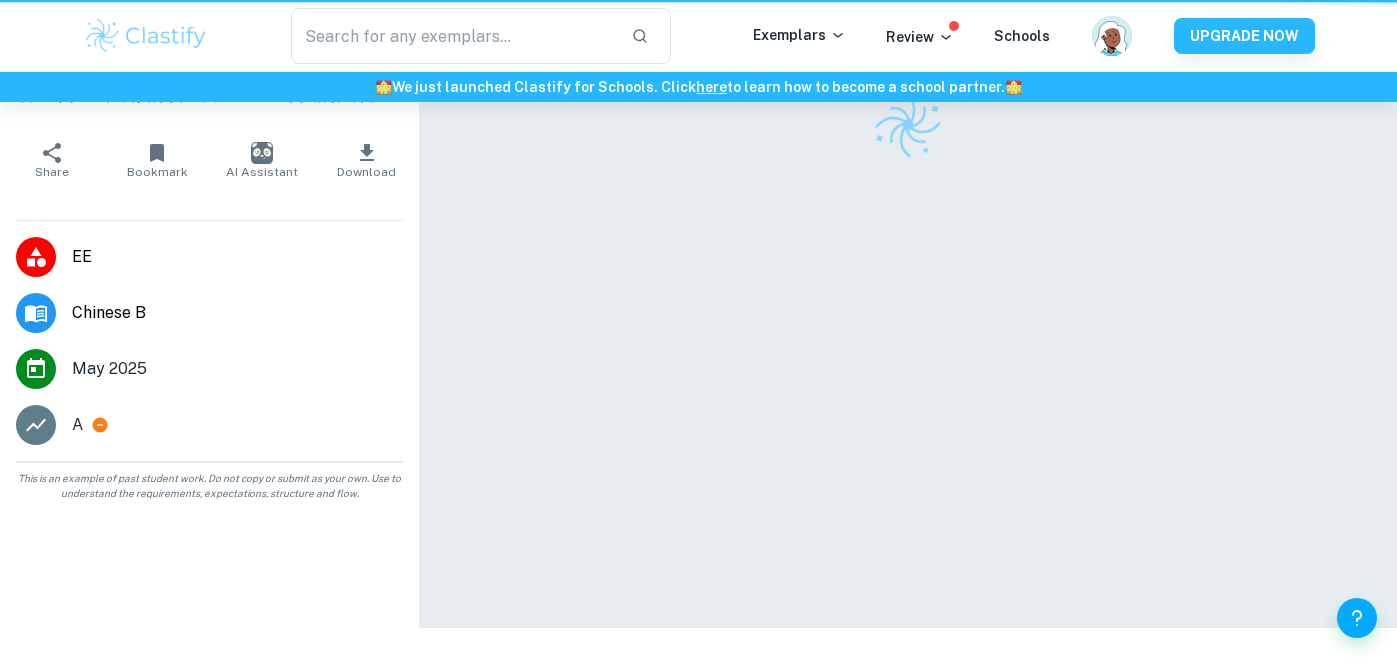 scroll, scrollTop: 0, scrollLeft: 0, axis: both 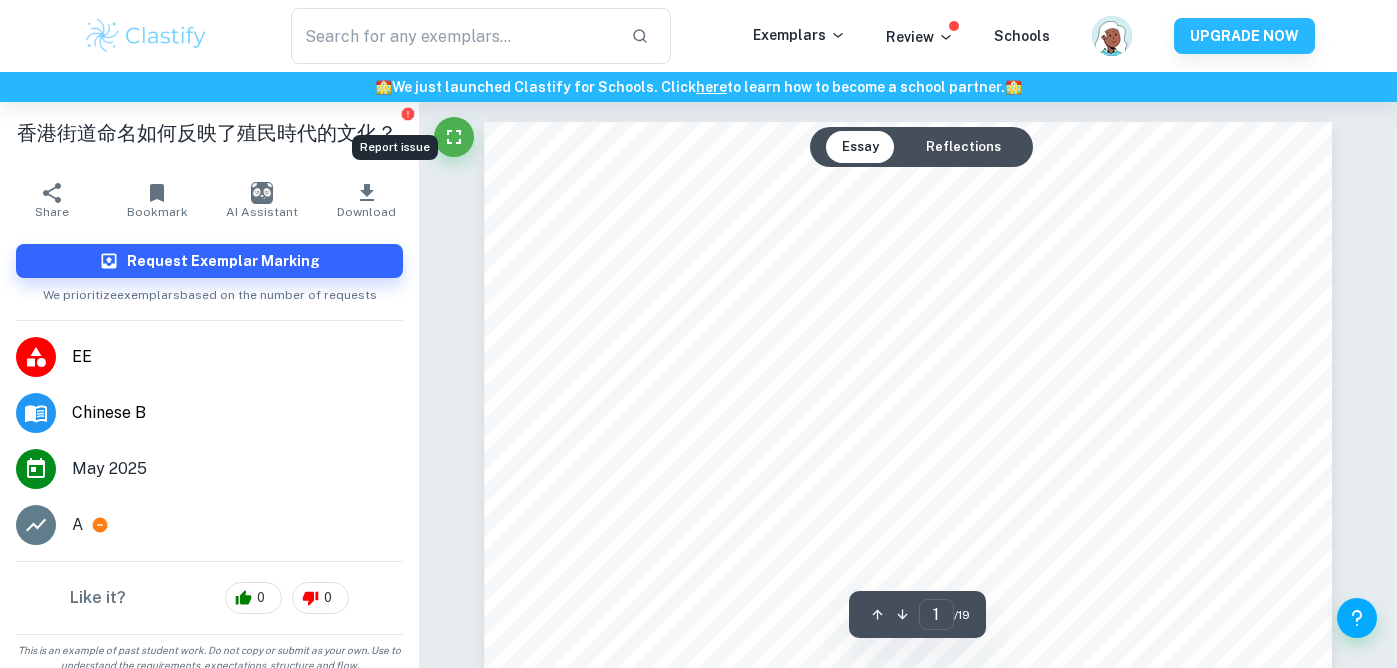 click 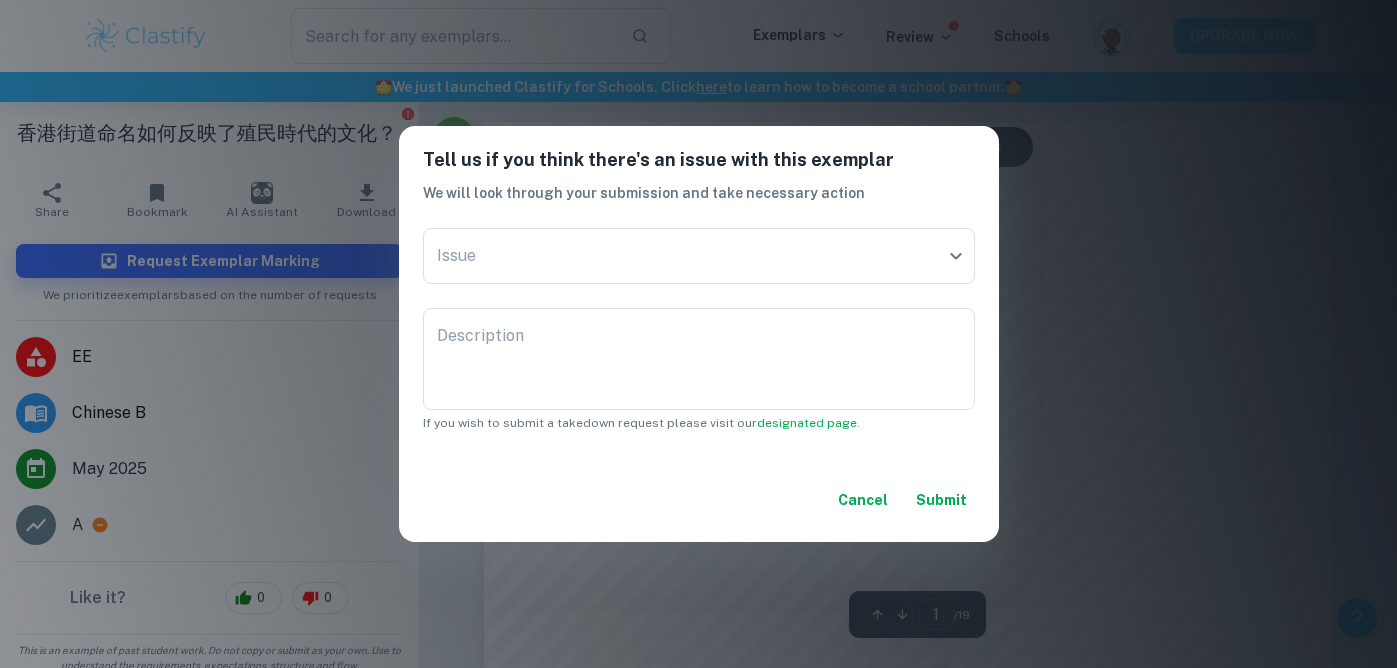 click on "Tell us if you think there's an issue with this exemplar We will look through your submission and take necessary action Issue ​ Issue Description x Description If you wish to submit a takedown request please visit our  designated page . Cancel Submit" at bounding box center (698, 334) 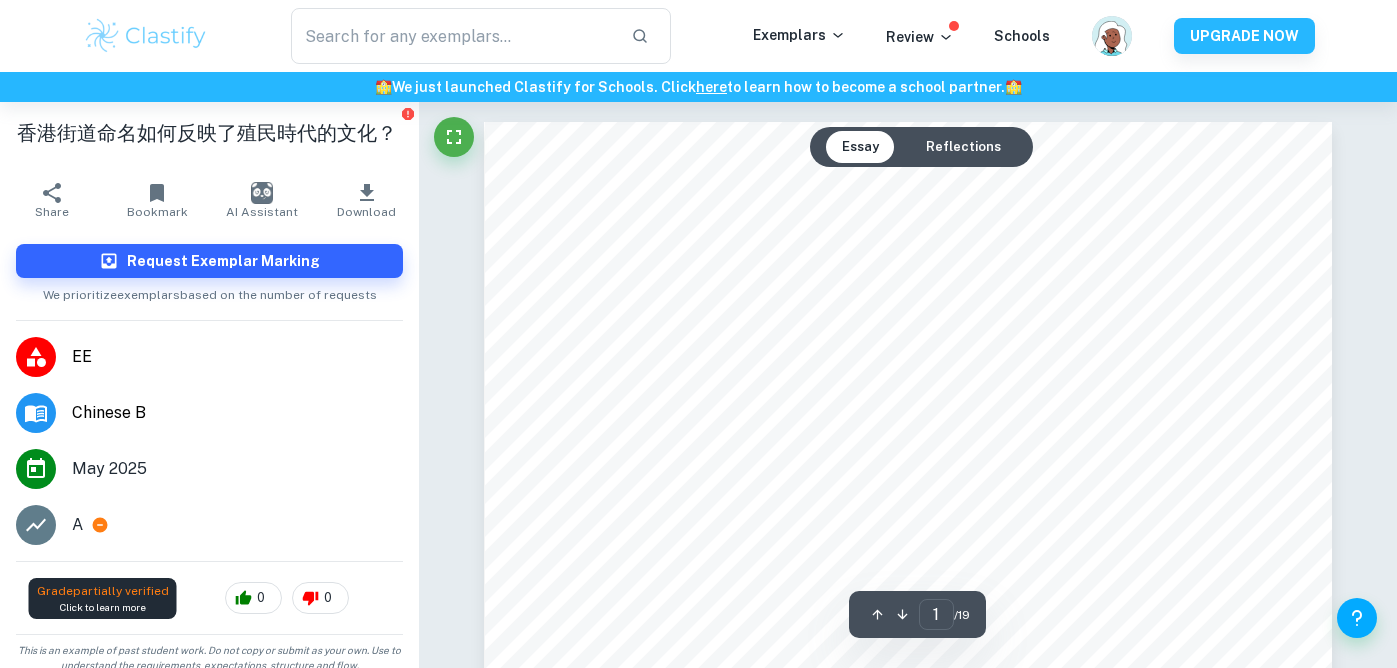 click 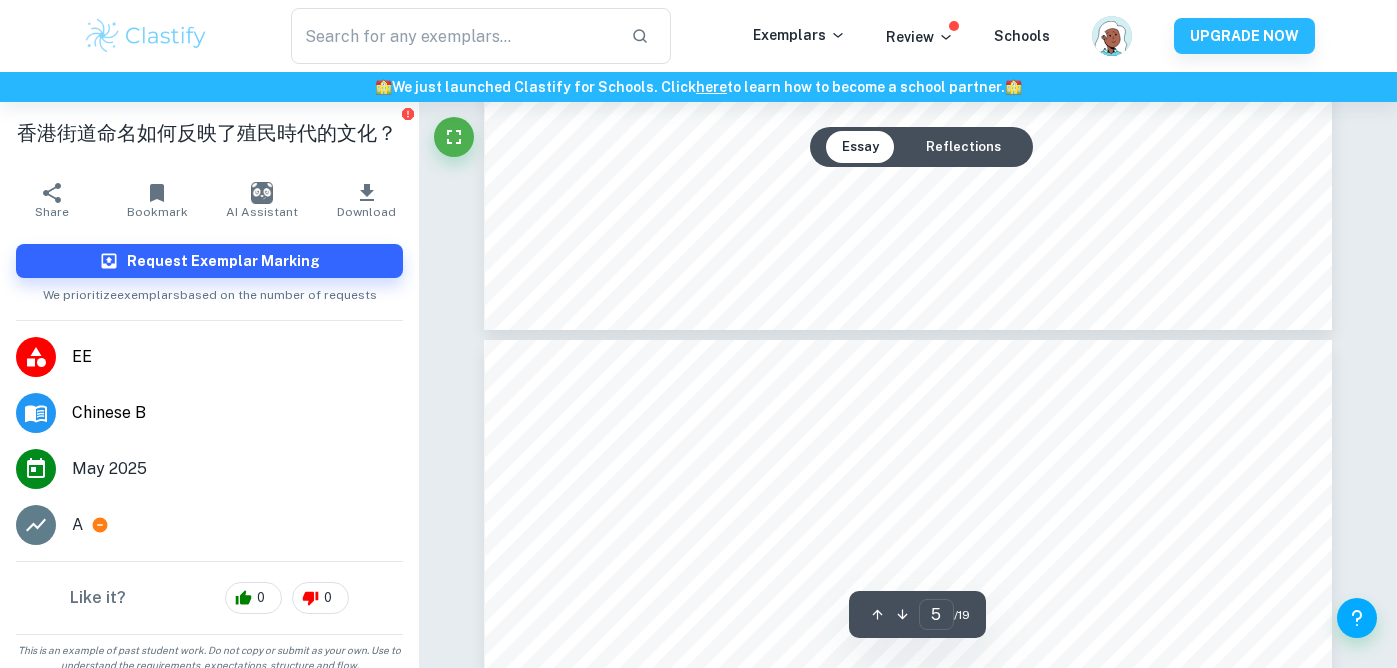 type on "6" 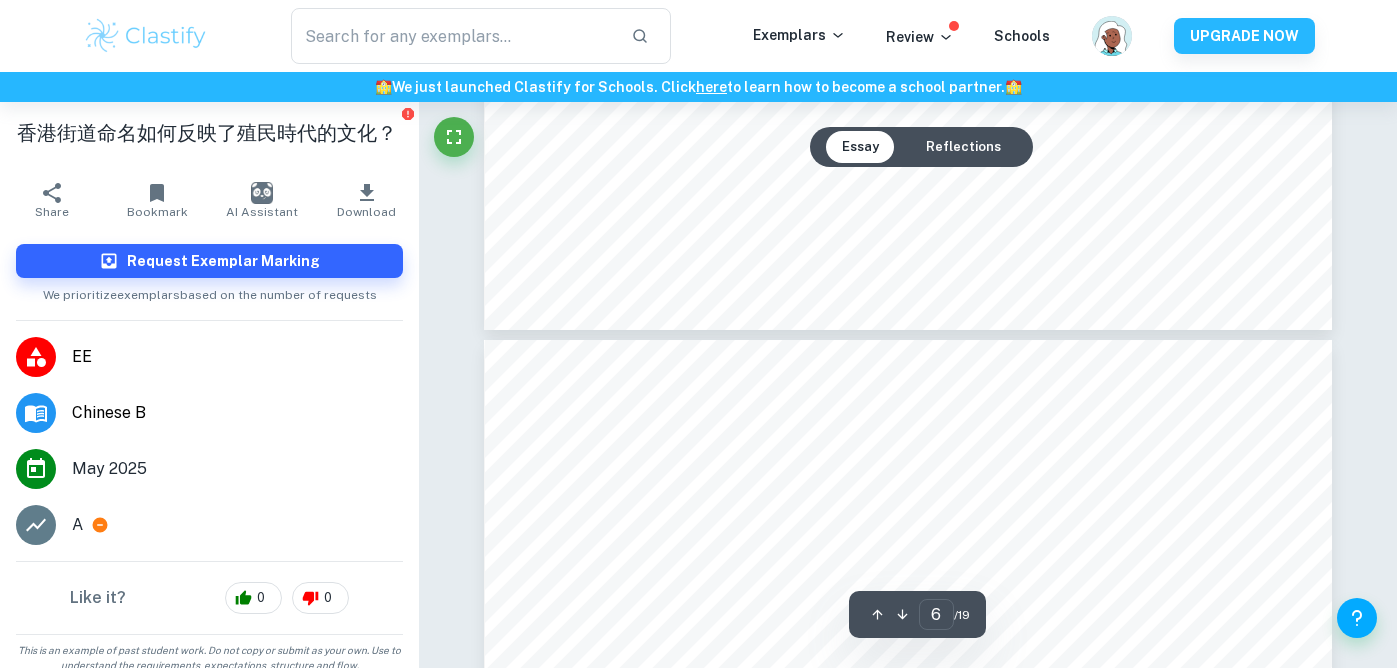 scroll, scrollTop: 6959, scrollLeft: 0, axis: vertical 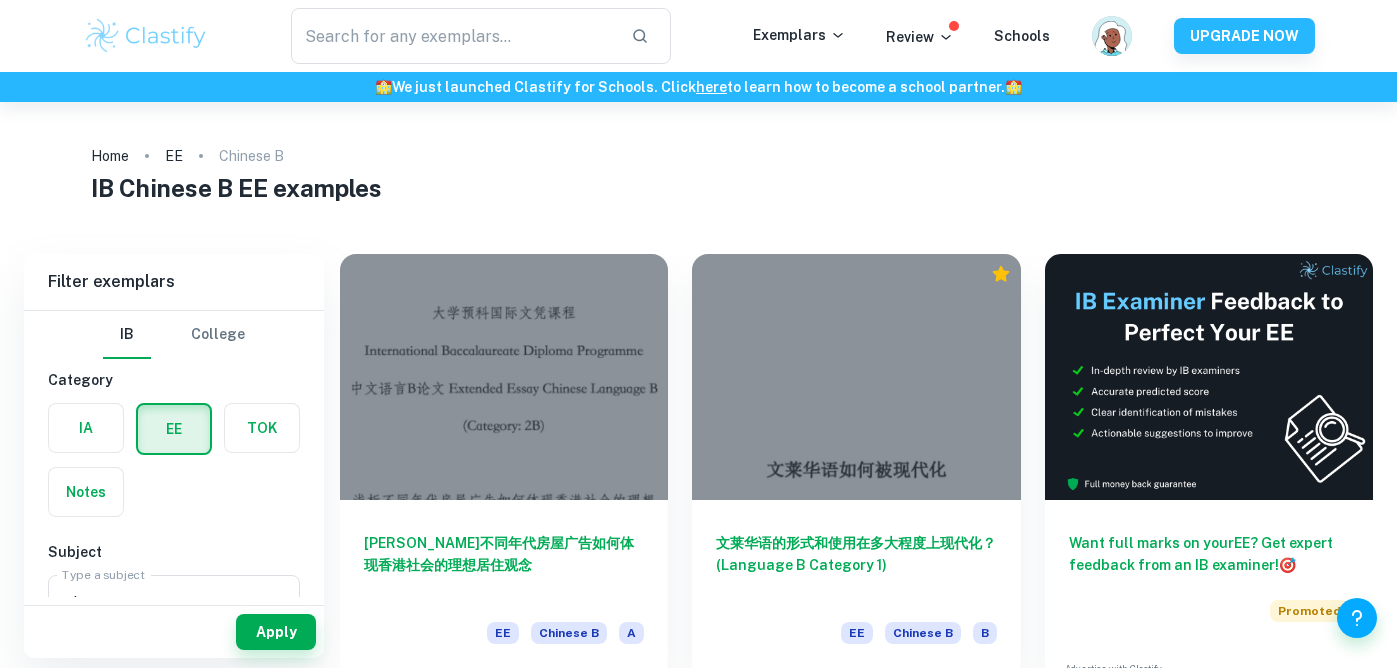 click at bounding box center (856, 377) 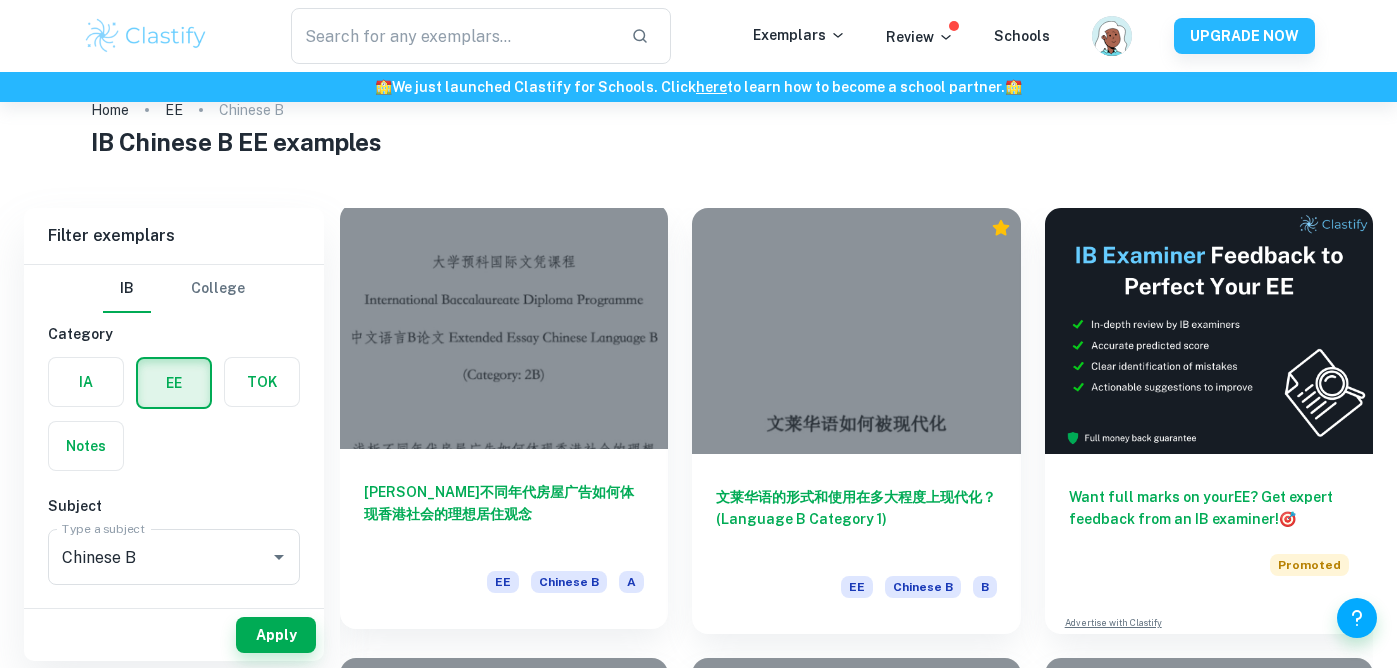 scroll, scrollTop: 63, scrollLeft: 0, axis: vertical 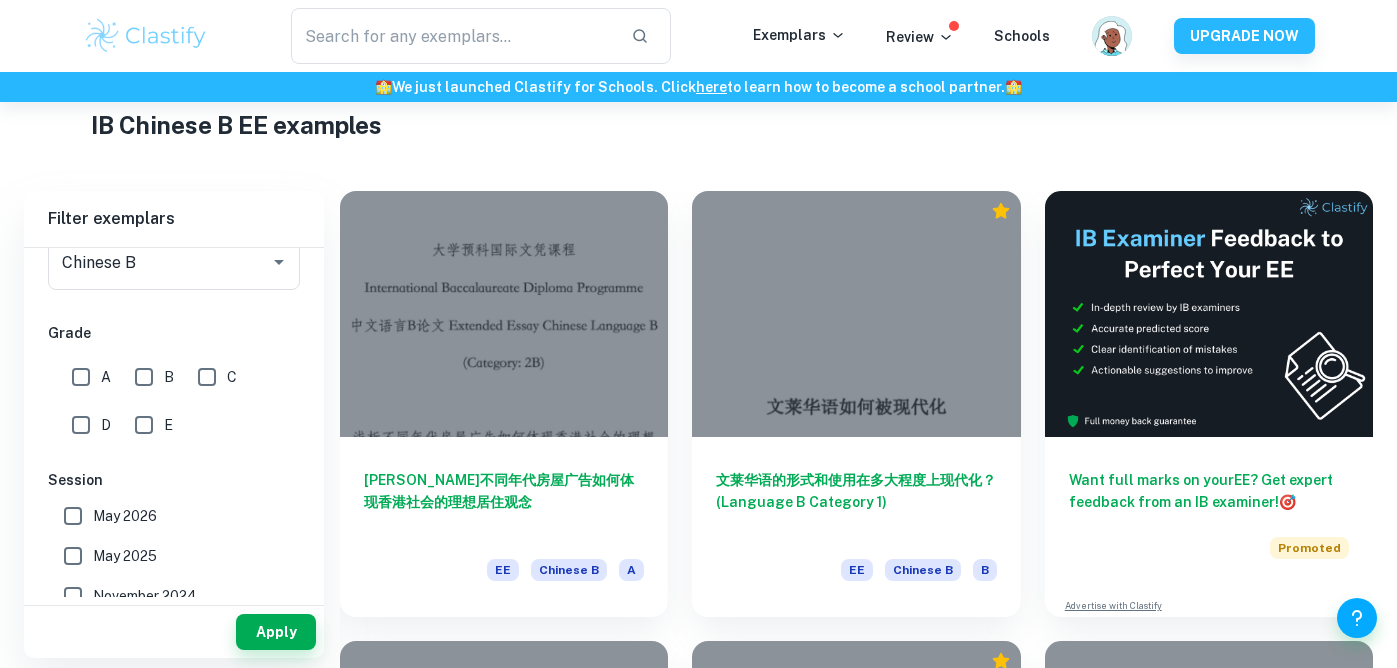 click on "May 2025" at bounding box center (73, 556) 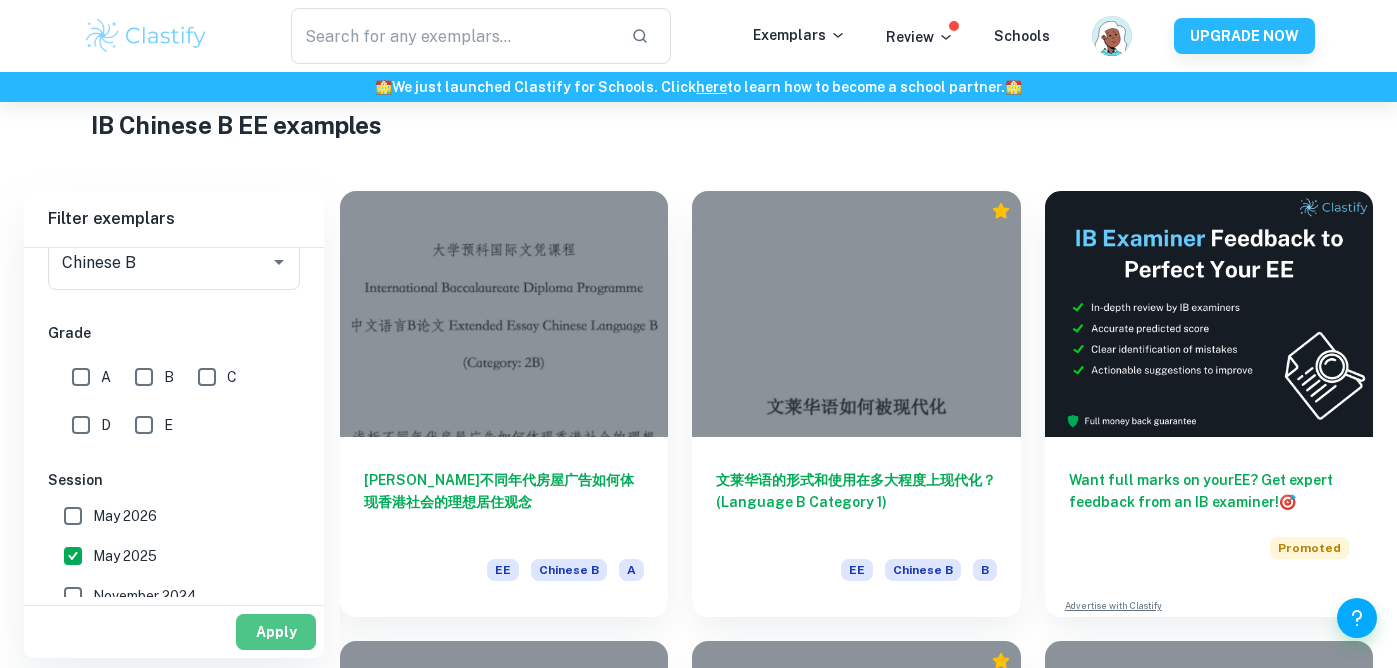 click on "Apply" at bounding box center (276, 632) 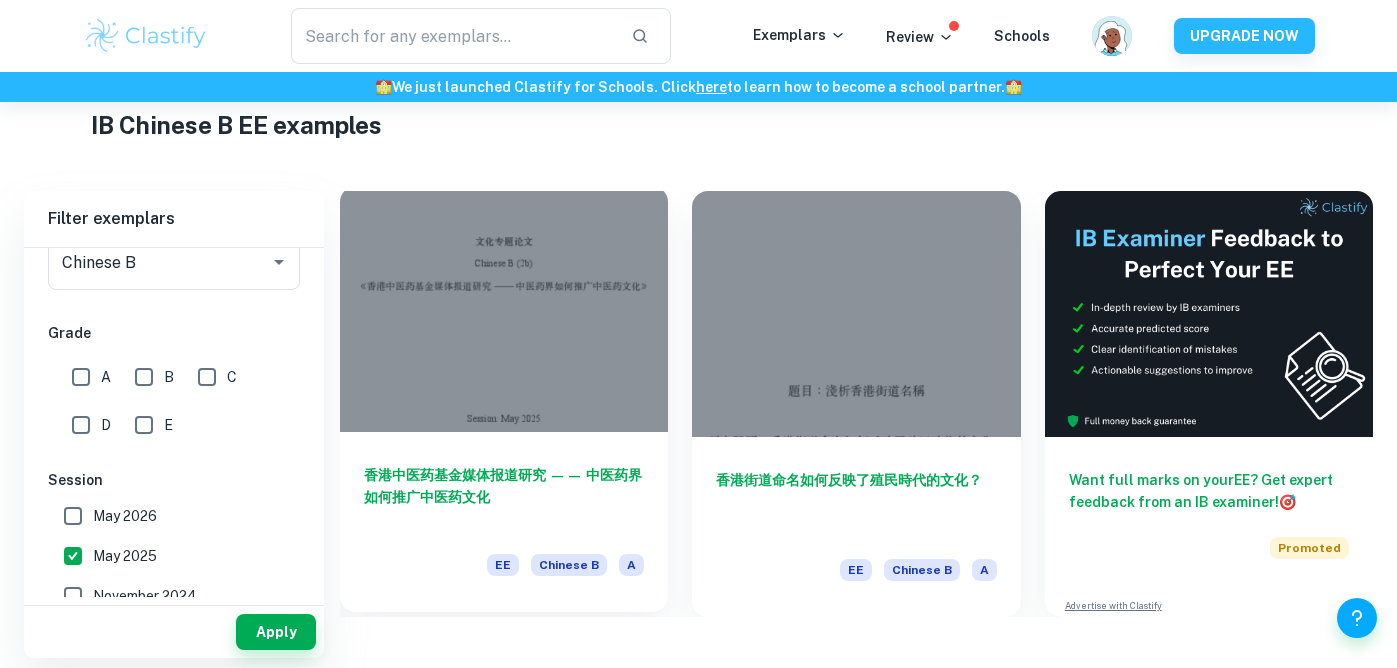 scroll, scrollTop: 102, scrollLeft: 0, axis: vertical 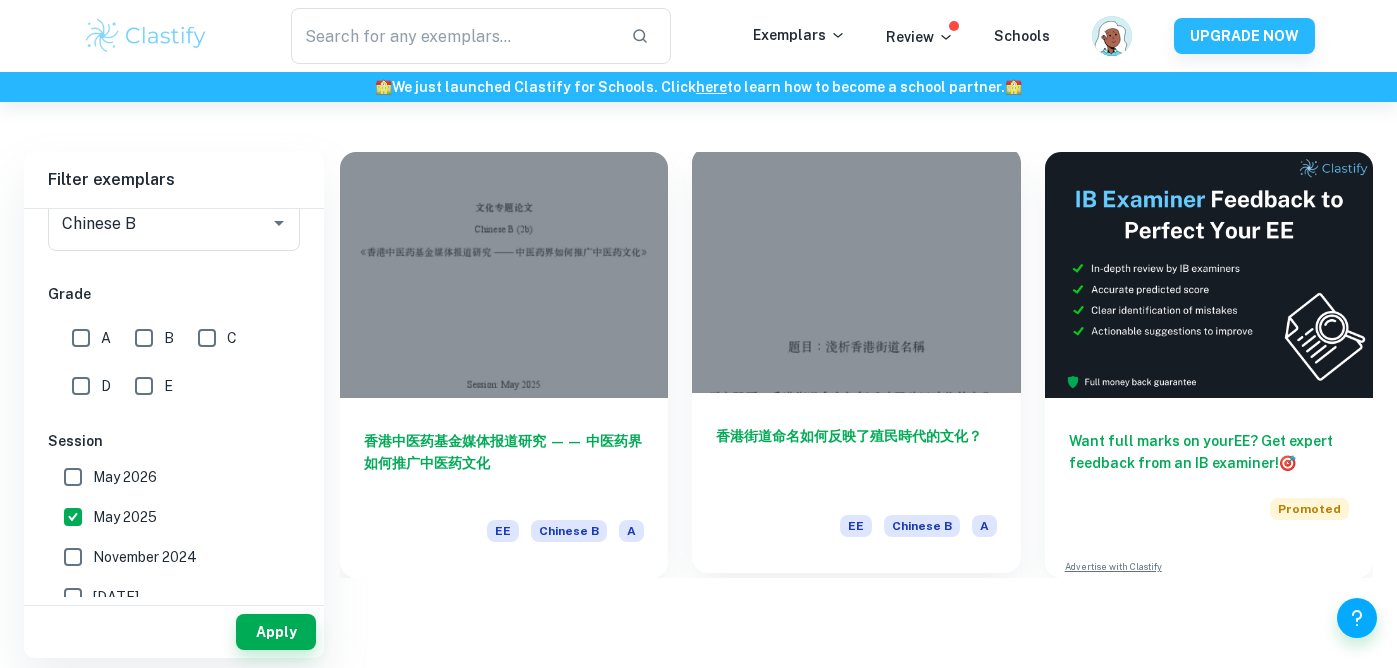 click on "香港街道命名如何反映了殖民時代的文化？‬ ‭" at bounding box center [856, 458] 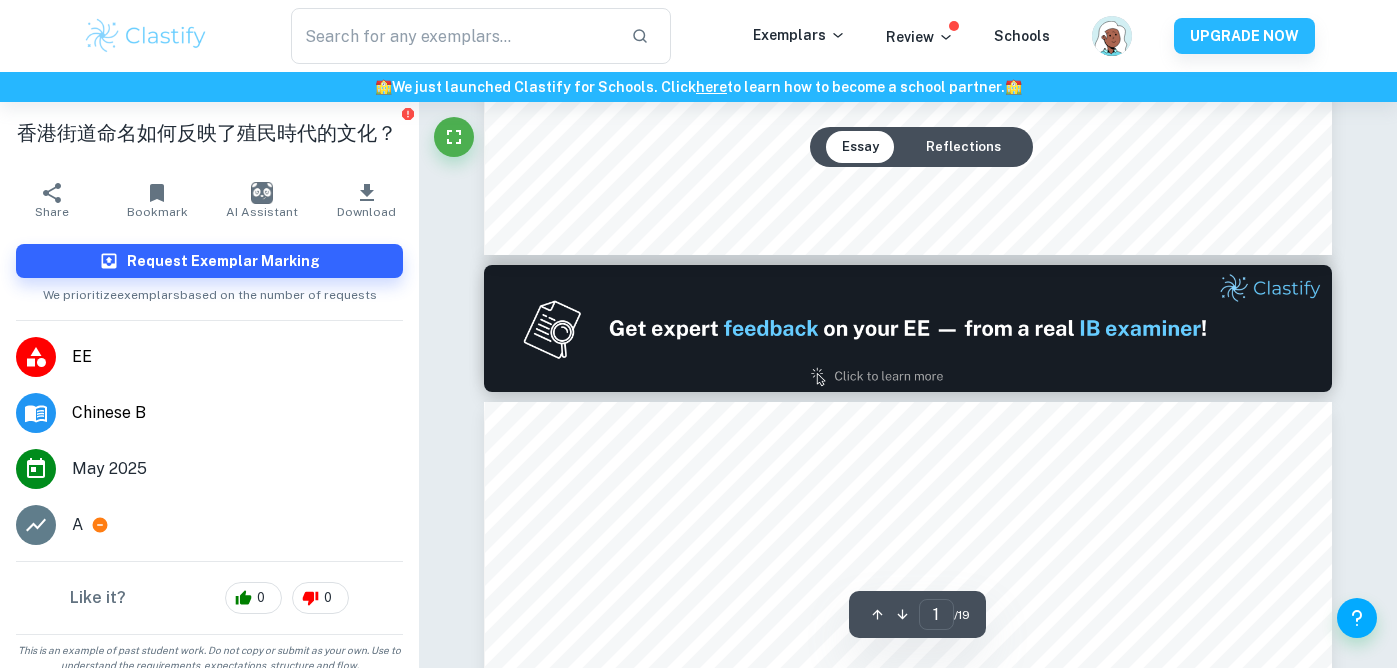 type on "2" 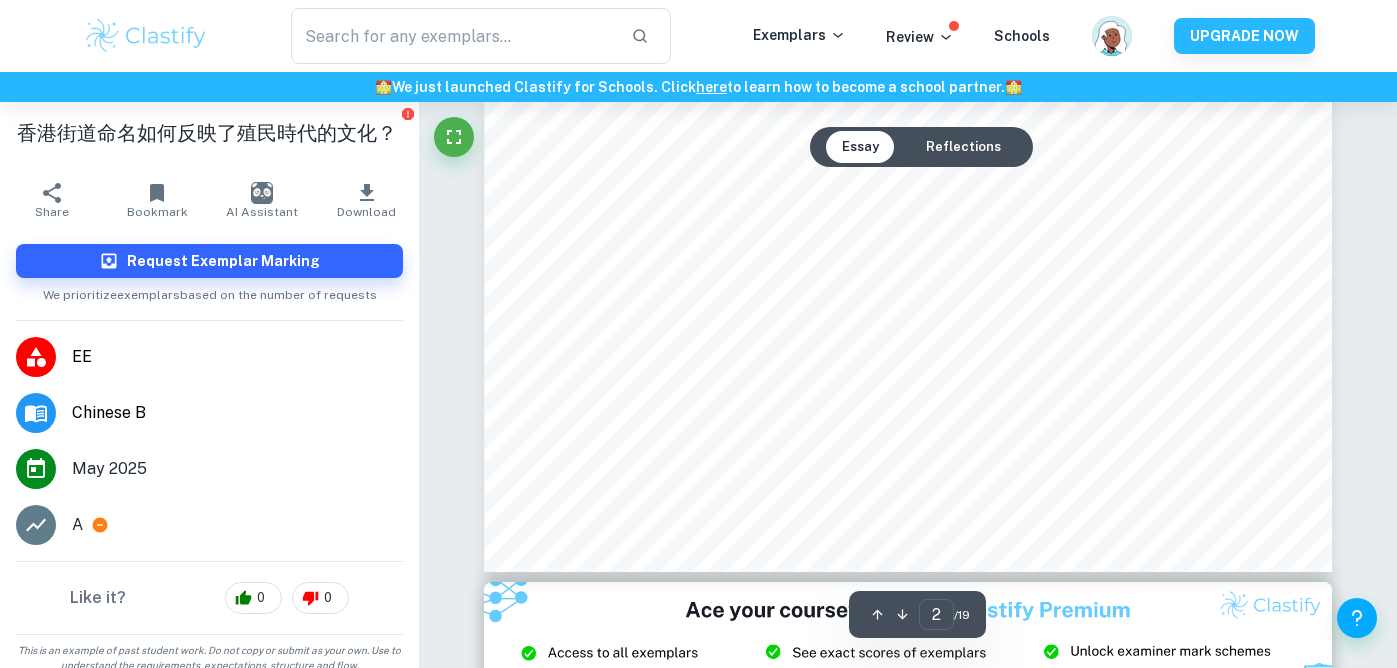 scroll, scrollTop: 2274, scrollLeft: 0, axis: vertical 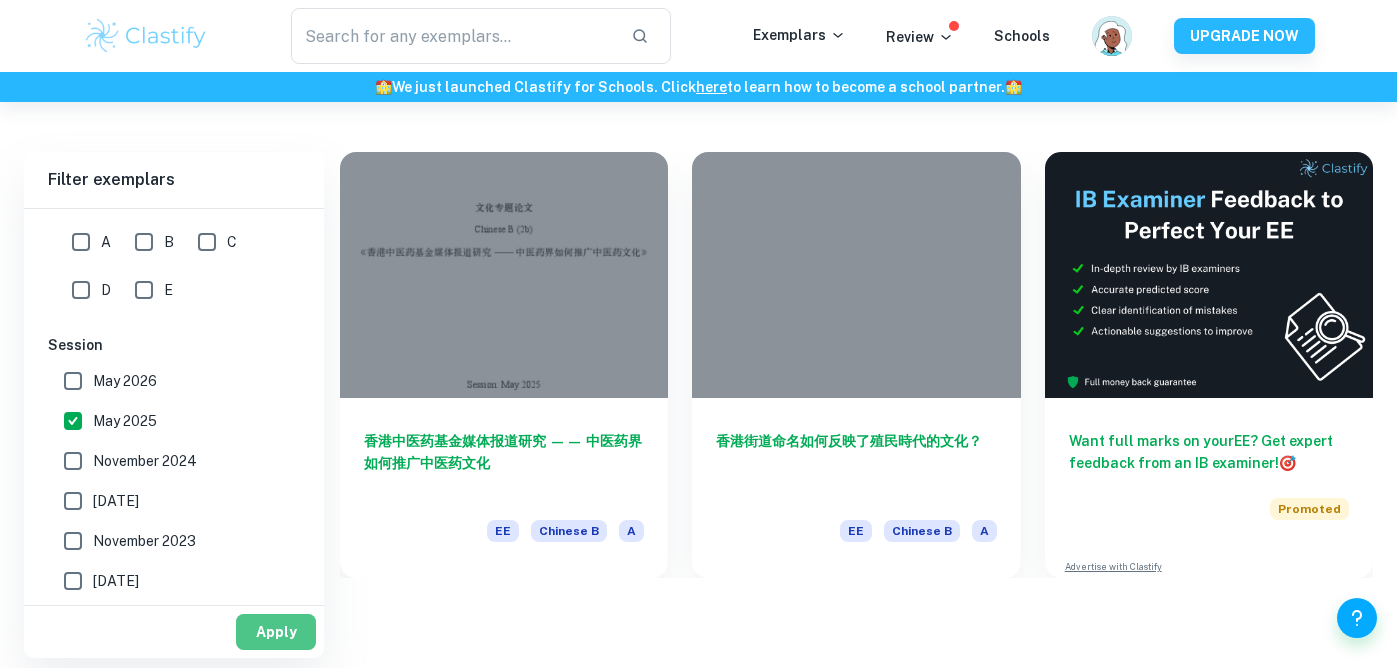 click on "Apply" at bounding box center (276, 632) 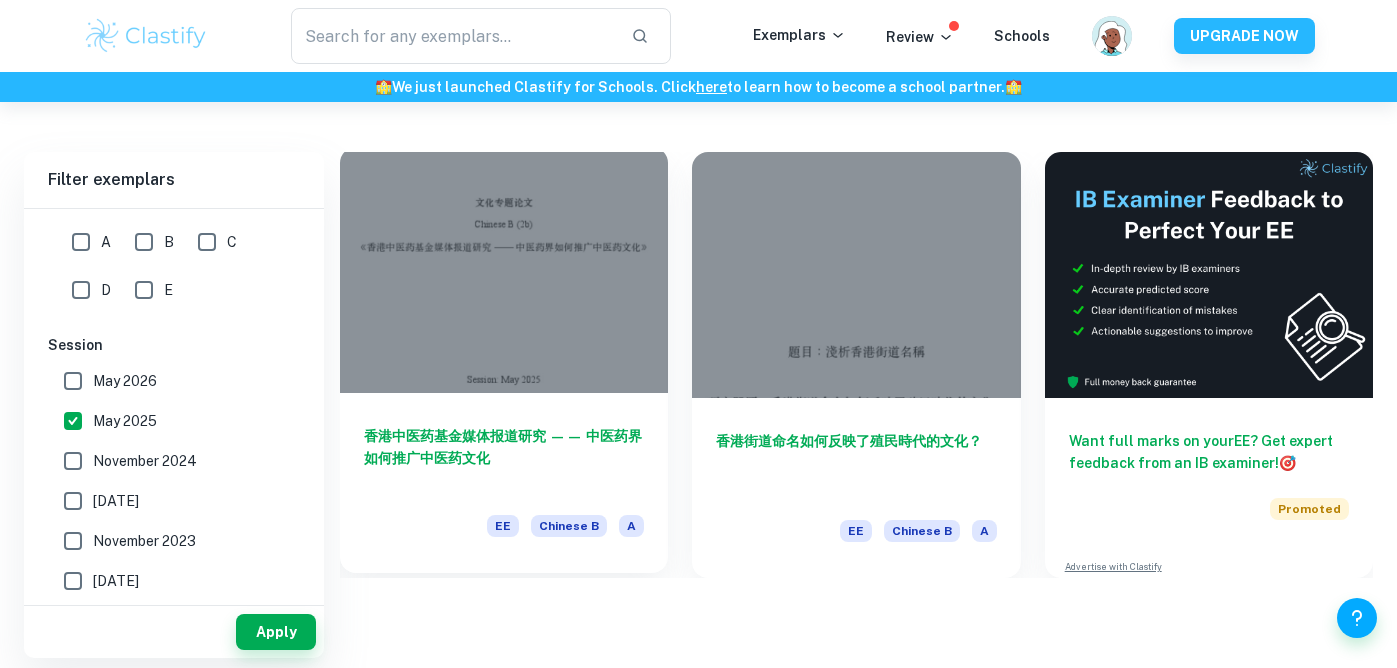 click on "⾹港中医药基⾦媒体报道研究 —— 中医药界如何推⼴中医药⽂化" at bounding box center (504, 458) 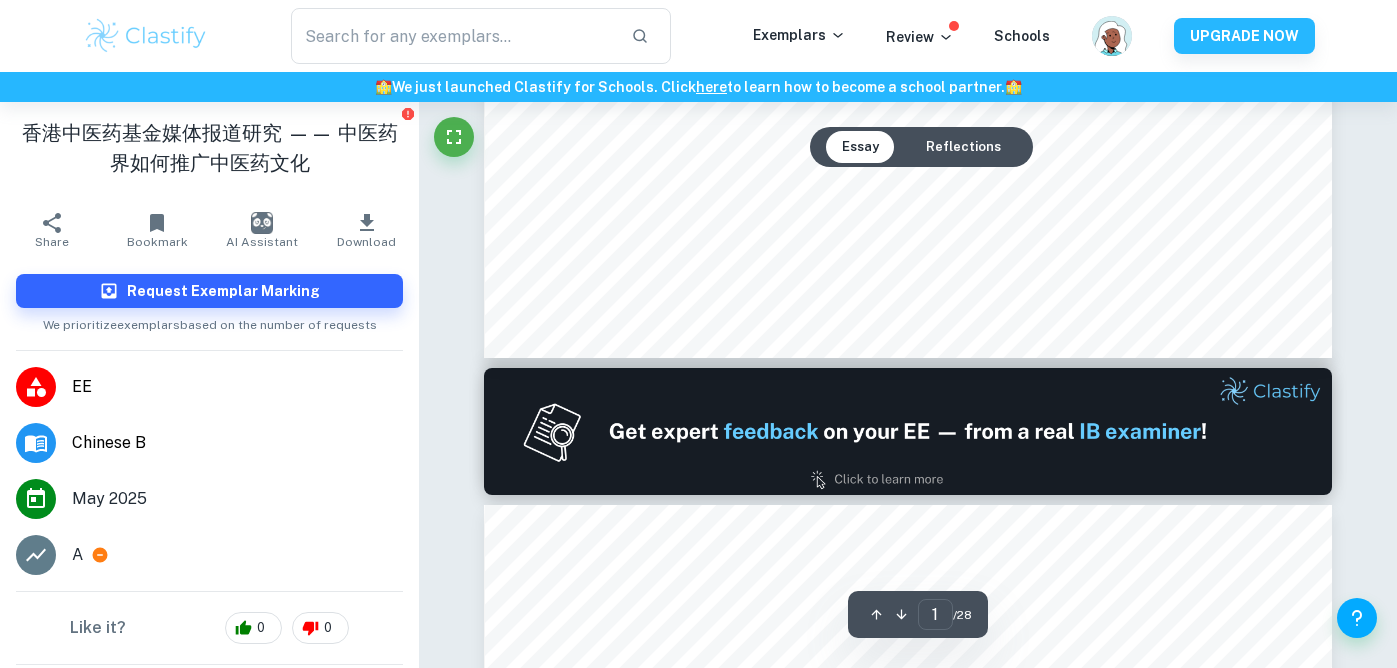scroll, scrollTop: 1149, scrollLeft: 0, axis: vertical 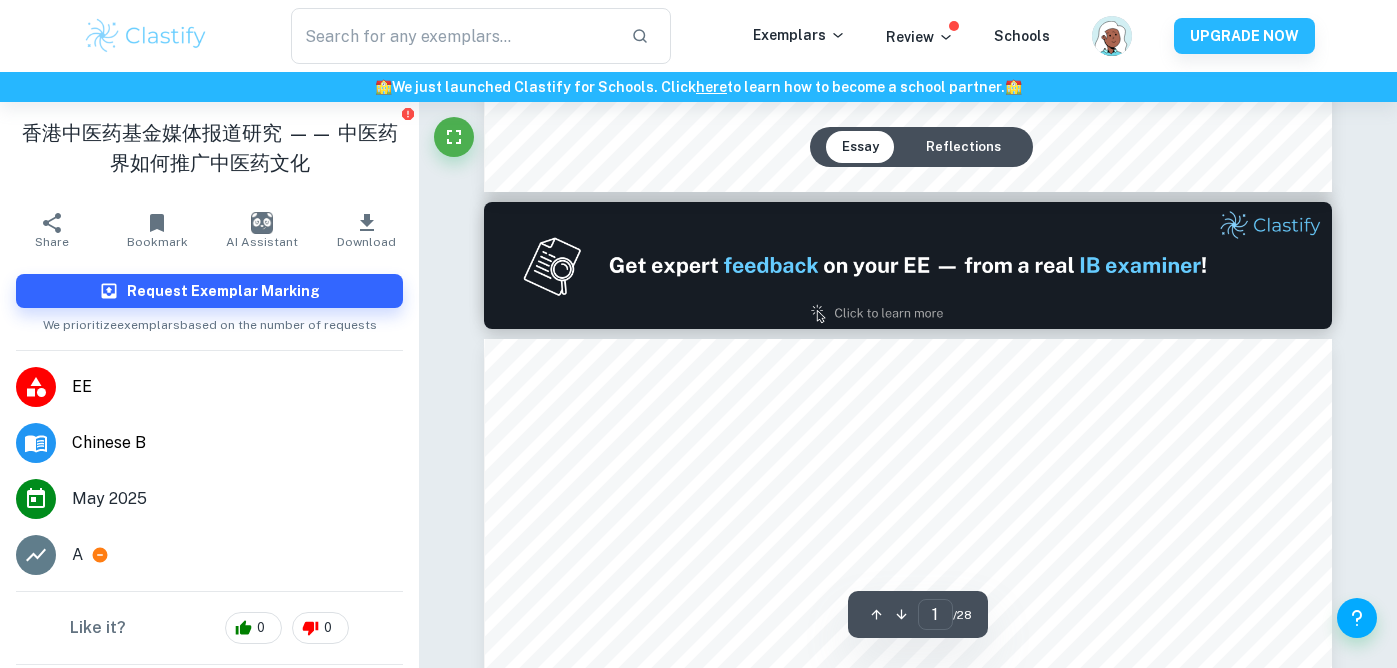 type on "2" 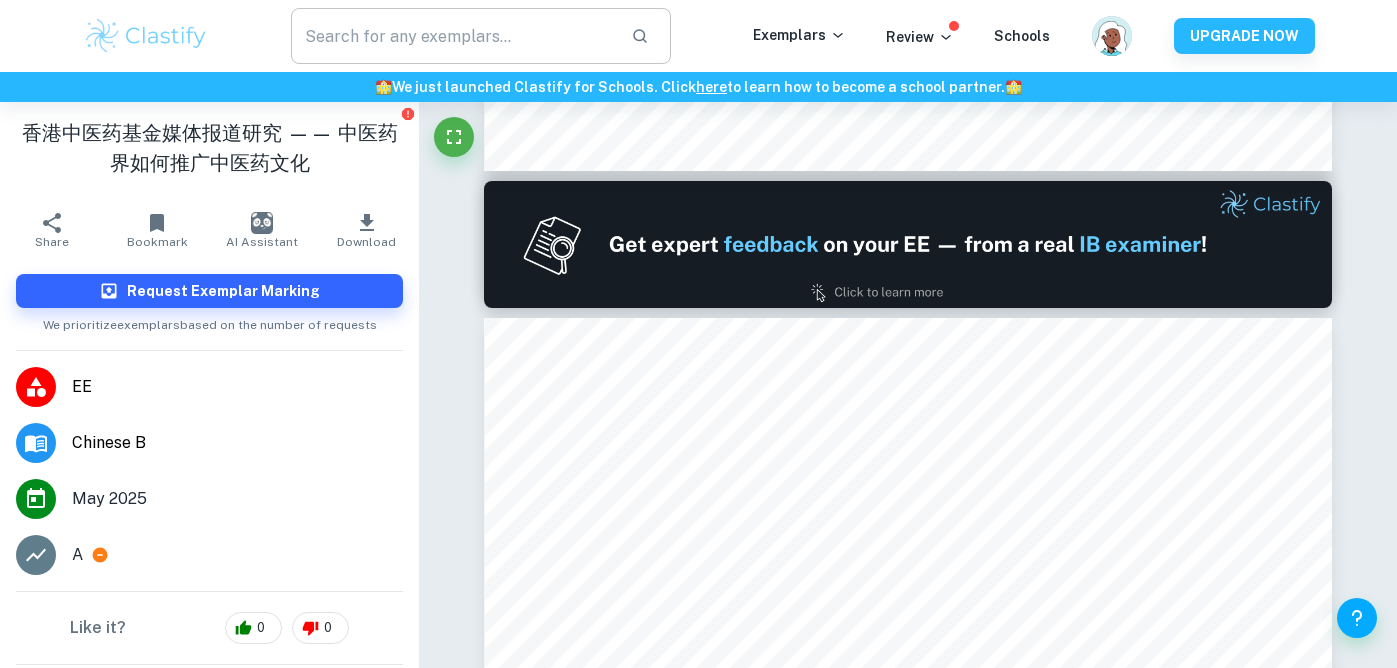click at bounding box center (453, 36) 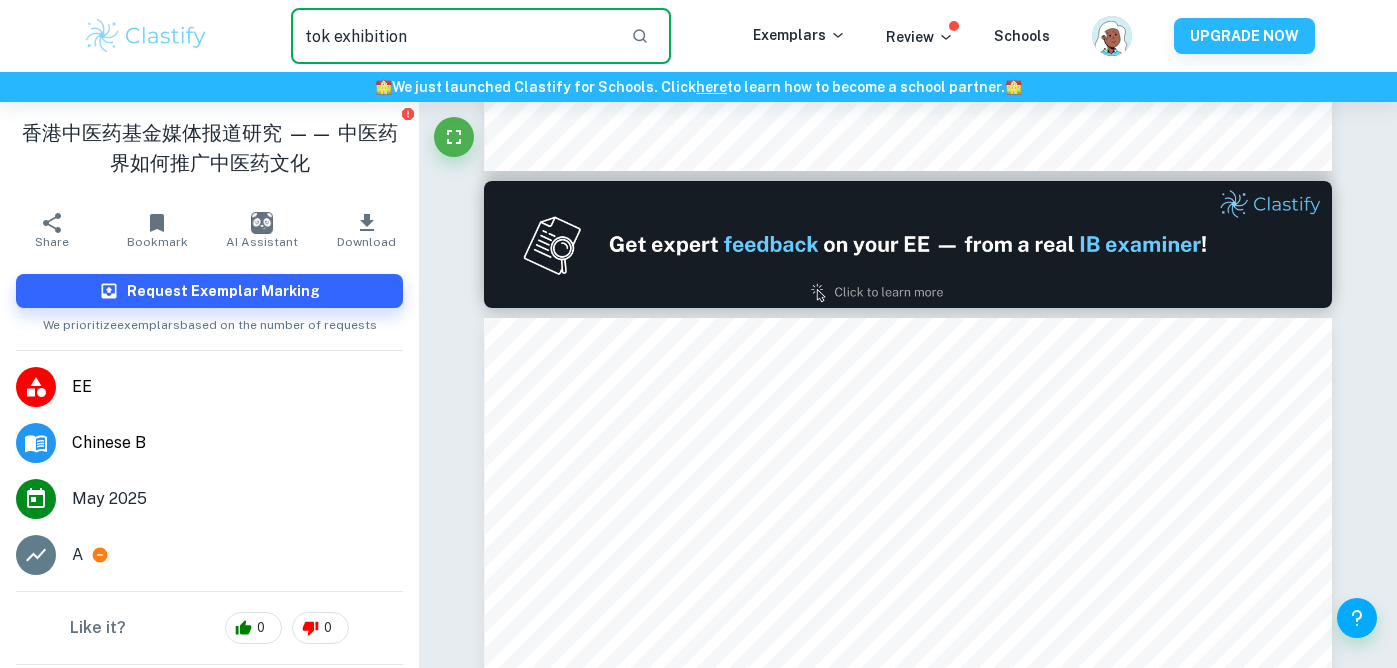type on "tok exhibition" 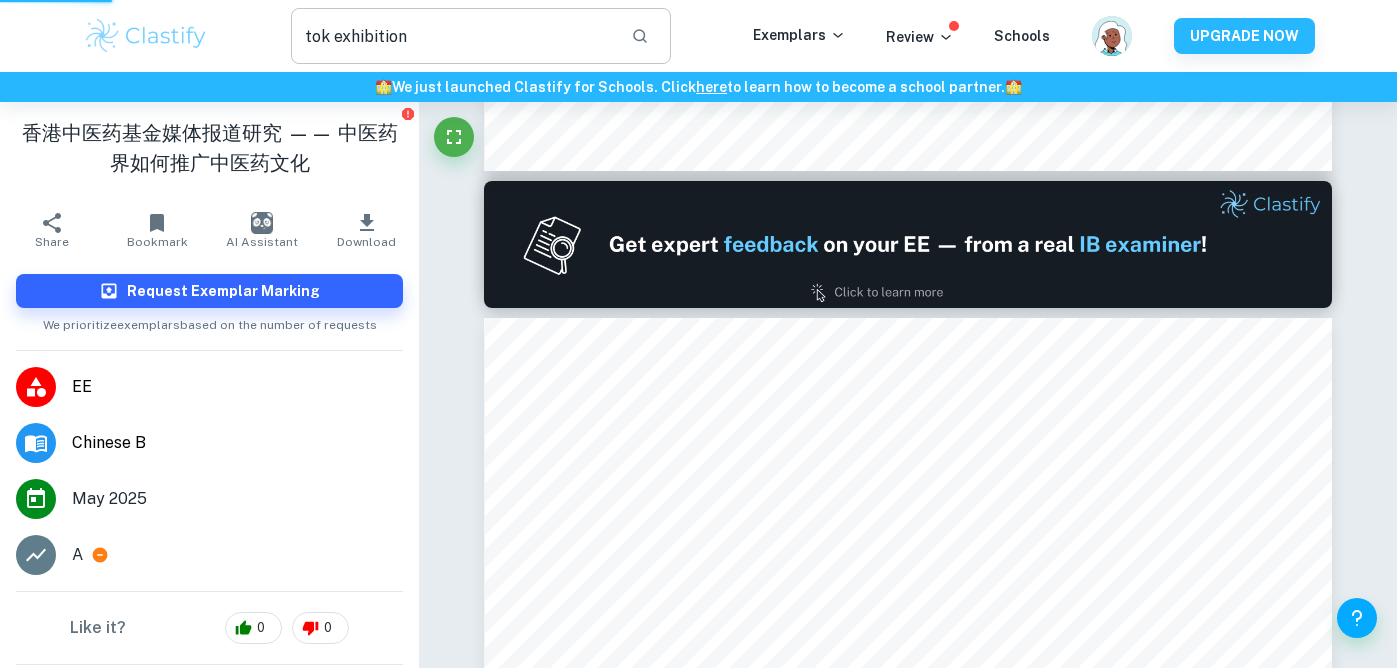 scroll, scrollTop: 0, scrollLeft: 0, axis: both 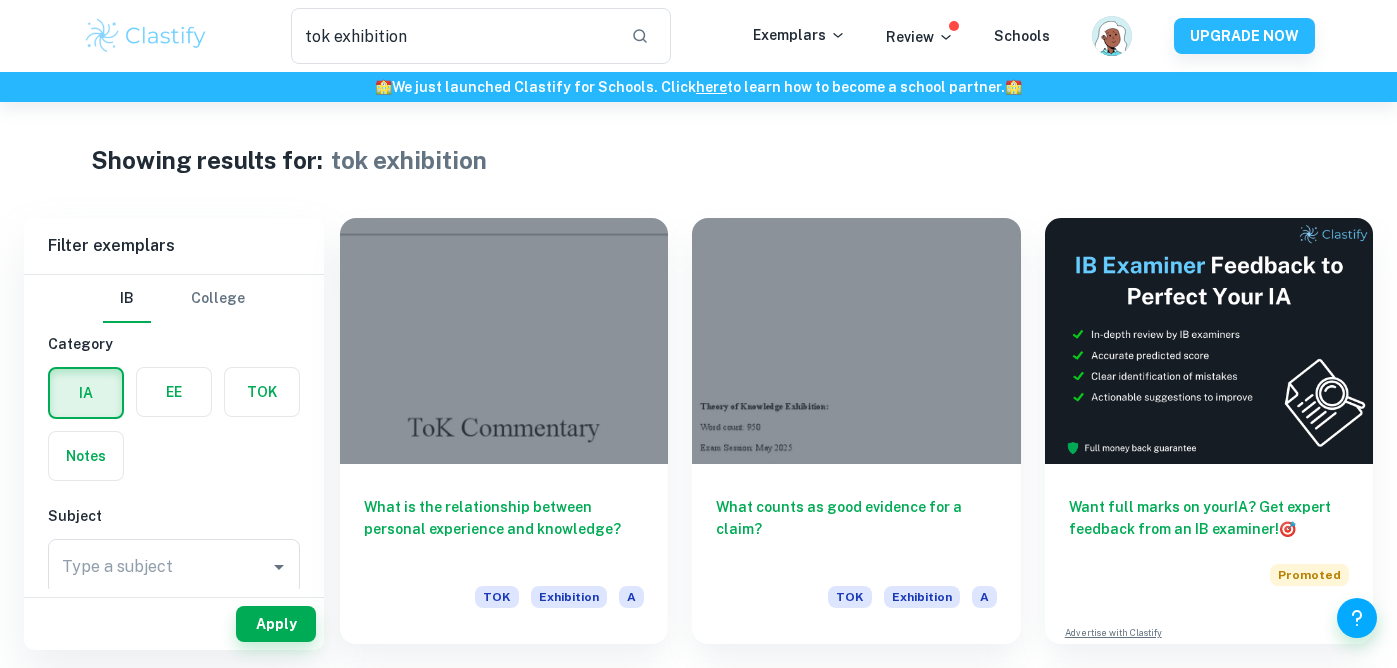 click at bounding box center [262, 392] 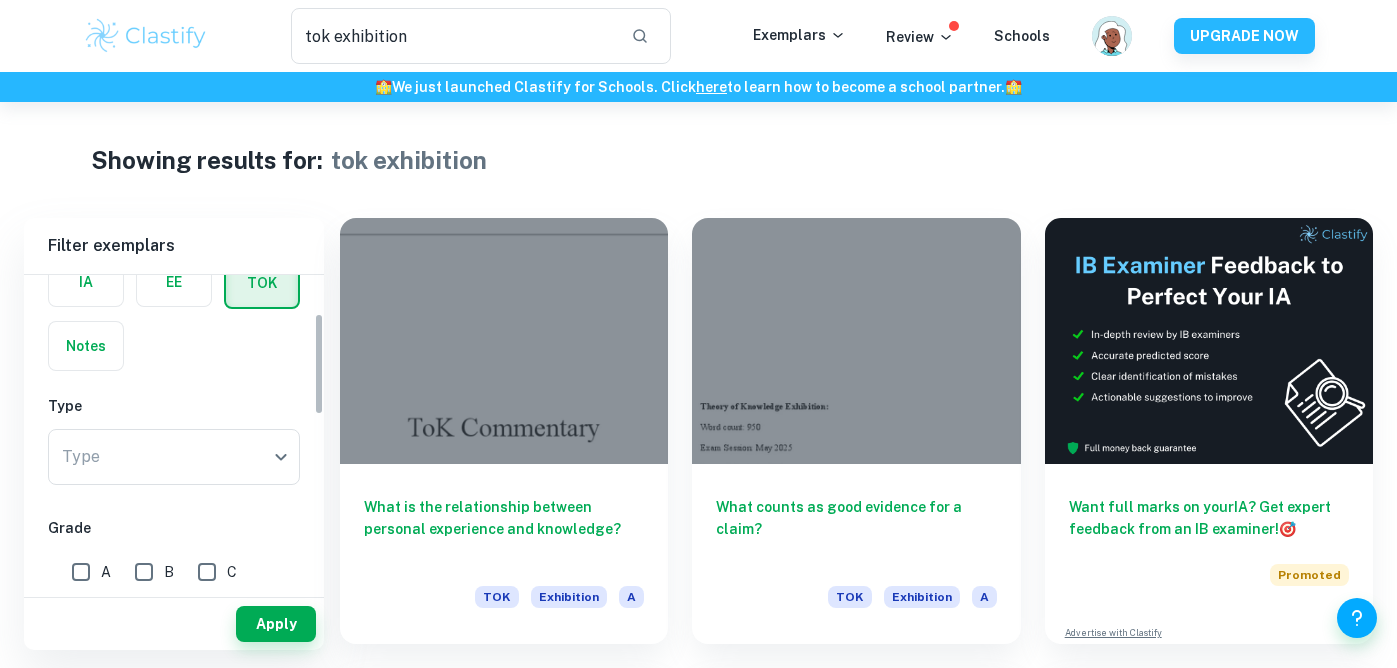 scroll, scrollTop: 118, scrollLeft: 0, axis: vertical 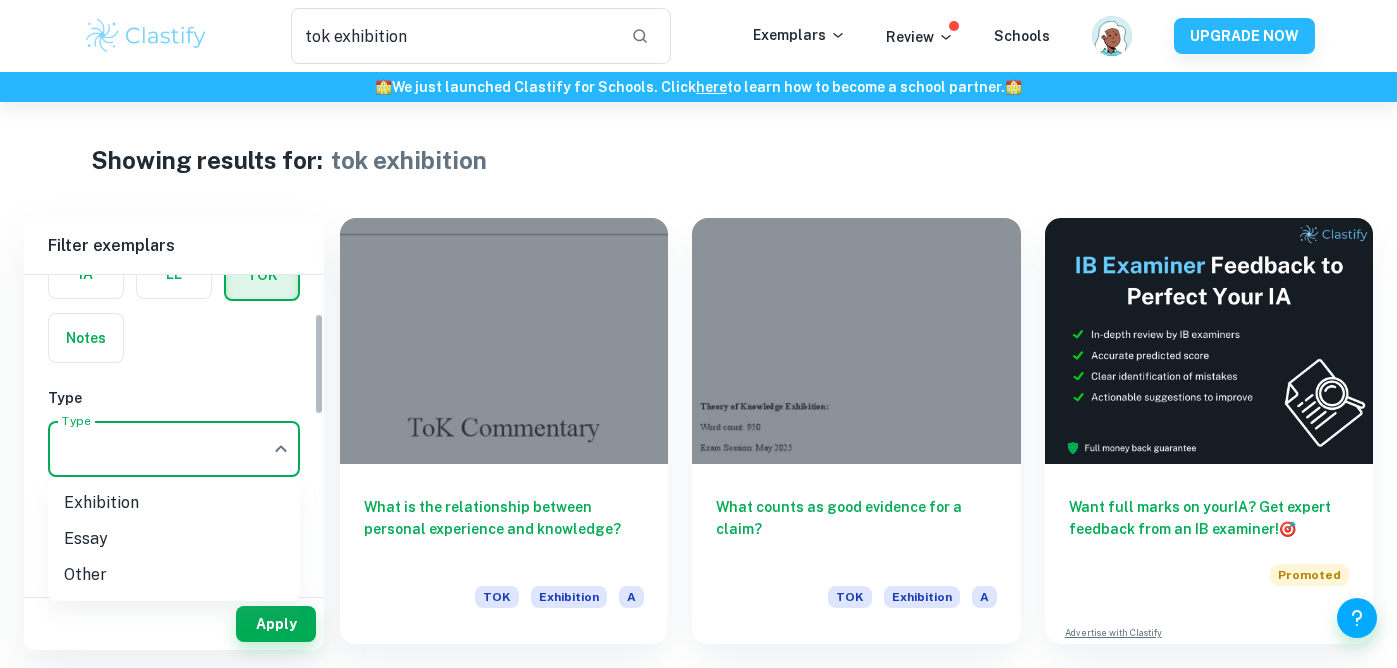 click on "We value your privacy We use cookies to enhance your browsing experience, serve personalised ads or content, and analyse our traffic. By clicking "Accept All", you consent to our use of cookies.   Cookie Policy Customise   Reject All   Accept All   Customise Consent Preferences   We use cookies to help you navigate efficiently and perform certain functions. You will find detailed information about all cookies under each consent category below. The cookies that are categorised as "Necessary" are stored on your browser as they are essential for enabling the basic functionalities of the site. ...  Show more For more information on how Google's third-party cookies operate and handle your data, see:   Google Privacy Policy Necessary Always Active Necessary cookies are required to enable the basic features of this site, such as providing secure log-in or adjusting your consent preferences. These cookies do not store any personally identifiable data. Functional Analytics Performance Advertisement Uncategorised" at bounding box center [698, 436] 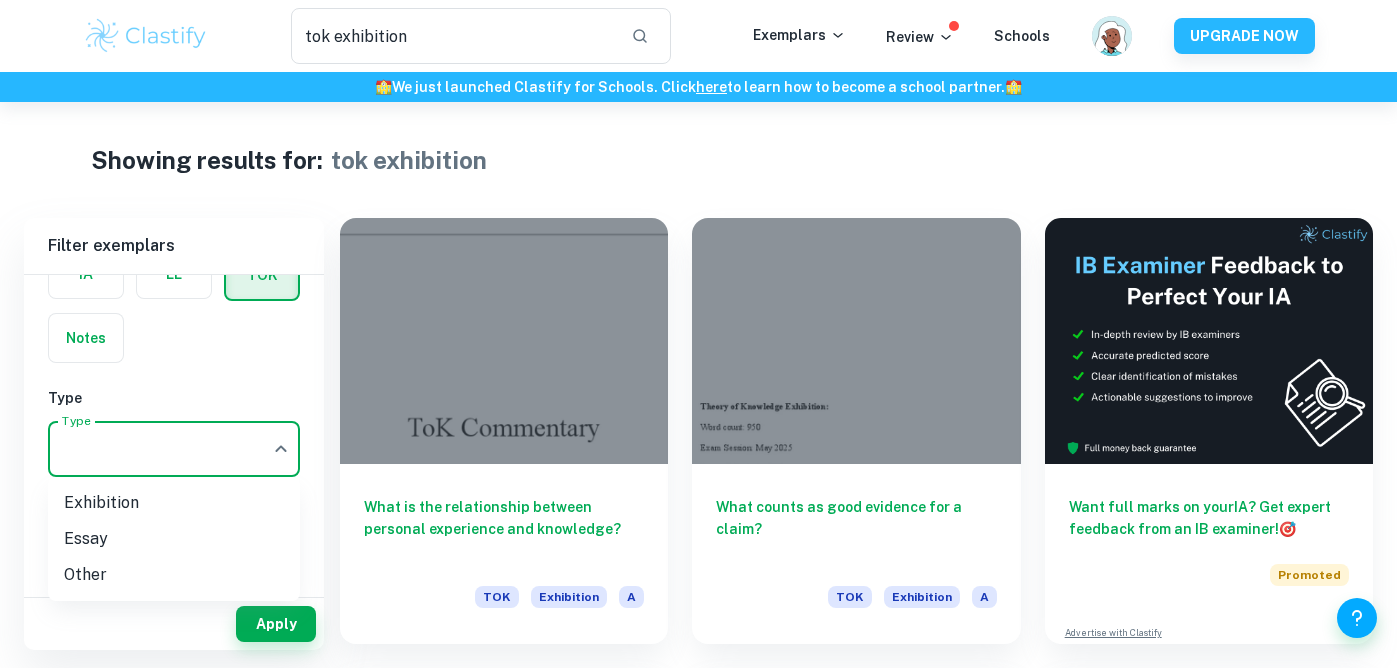 click on "Exhibition" at bounding box center (174, 503) 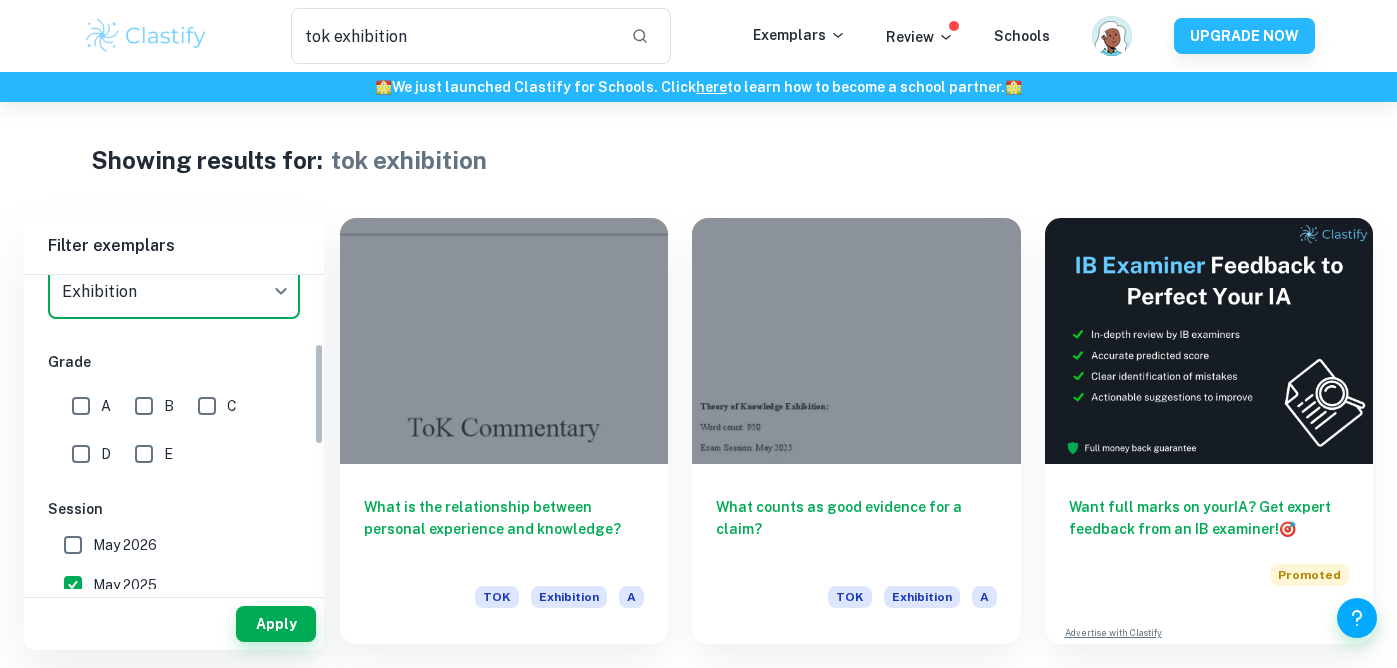 scroll, scrollTop: 296, scrollLeft: 0, axis: vertical 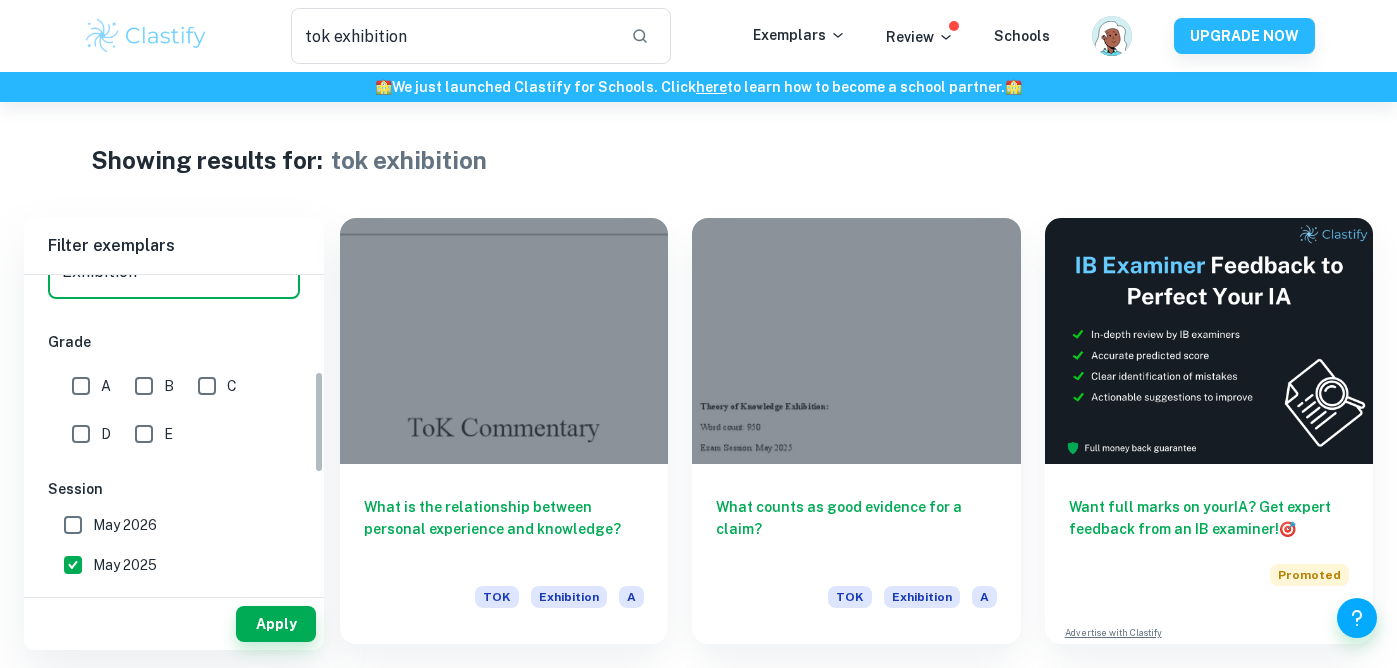 click on "A" at bounding box center [81, 386] 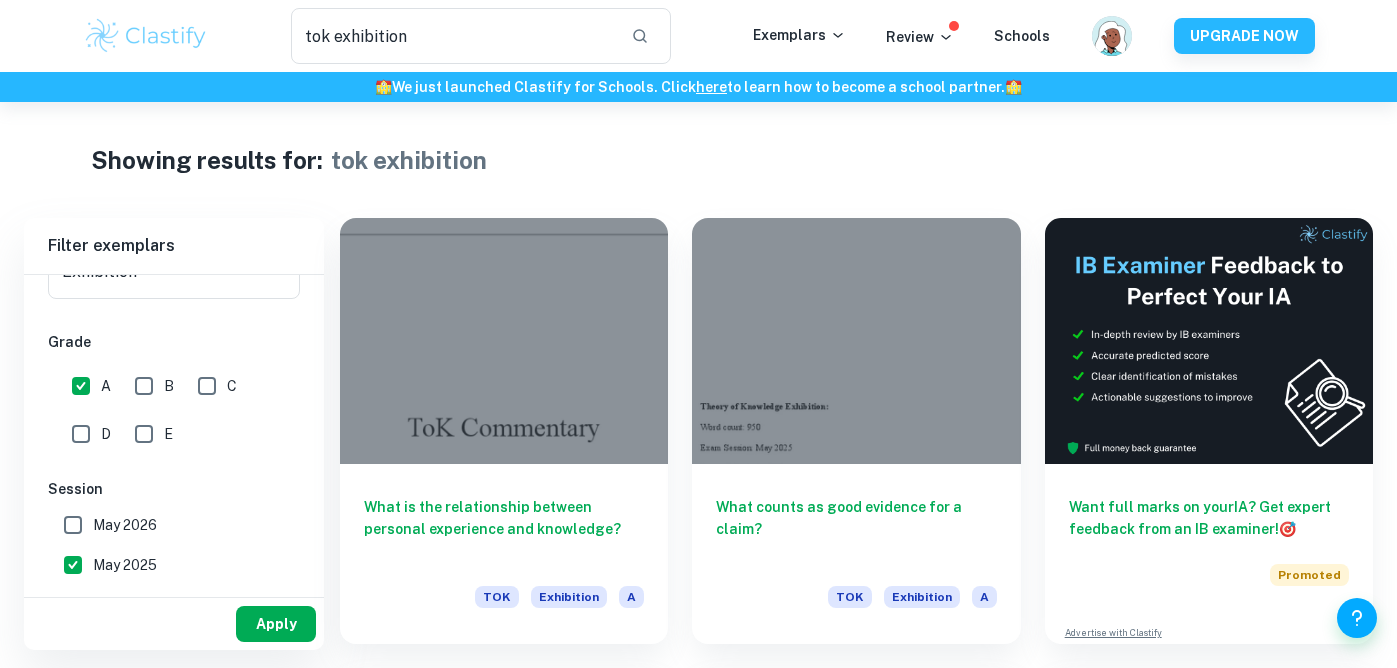 click on "Apply" at bounding box center [276, 624] 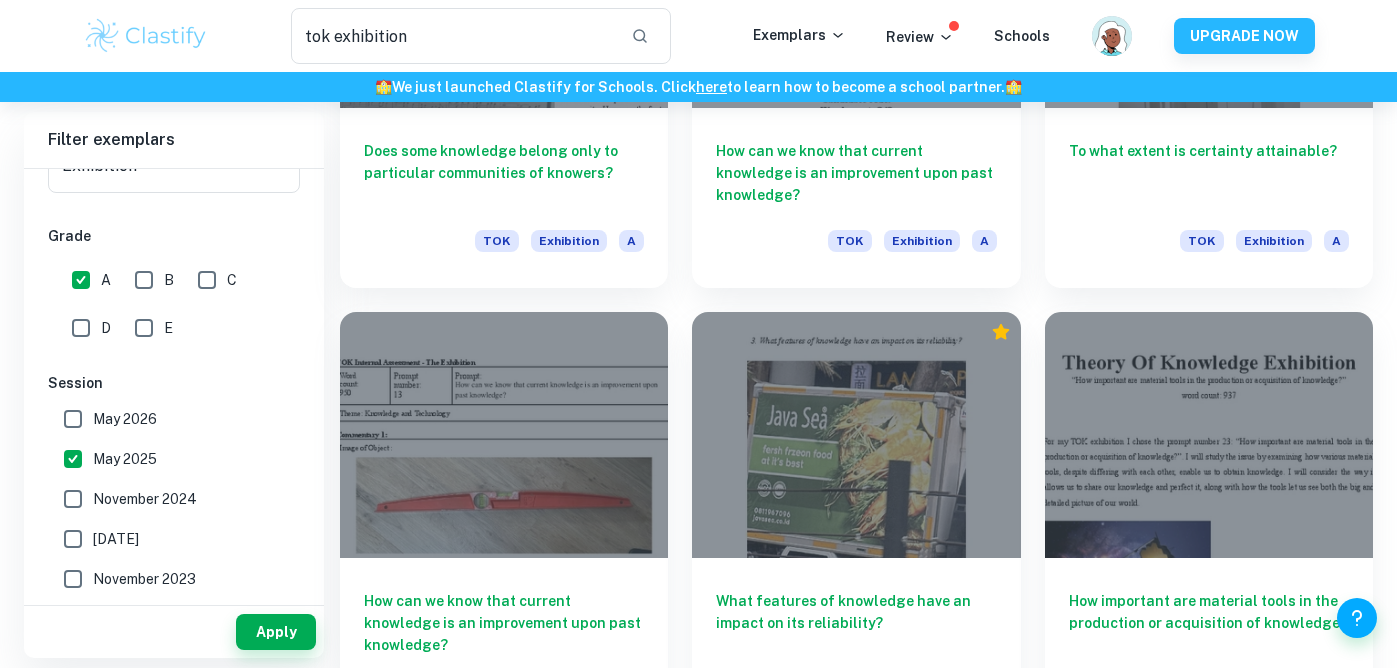 scroll, scrollTop: 1780, scrollLeft: 0, axis: vertical 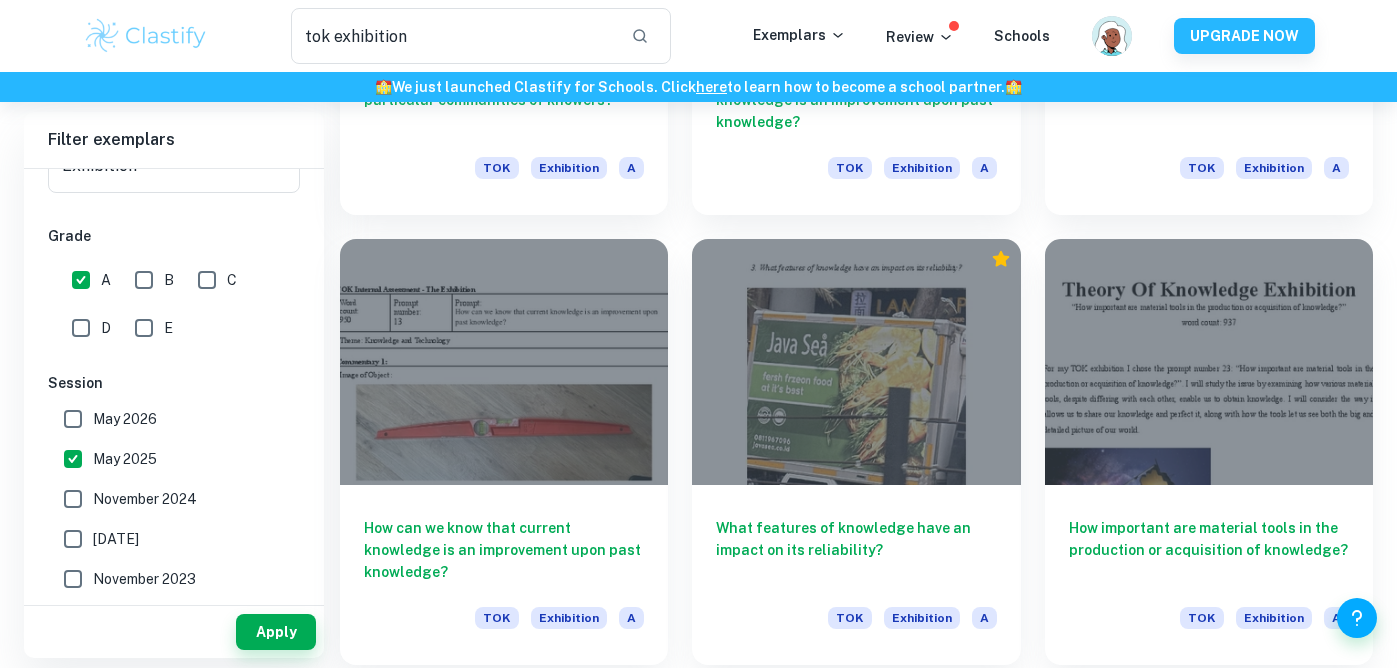 click on "What features of knowledge have an impact on its reliability? TOK Exhibition A" at bounding box center [844, 440] 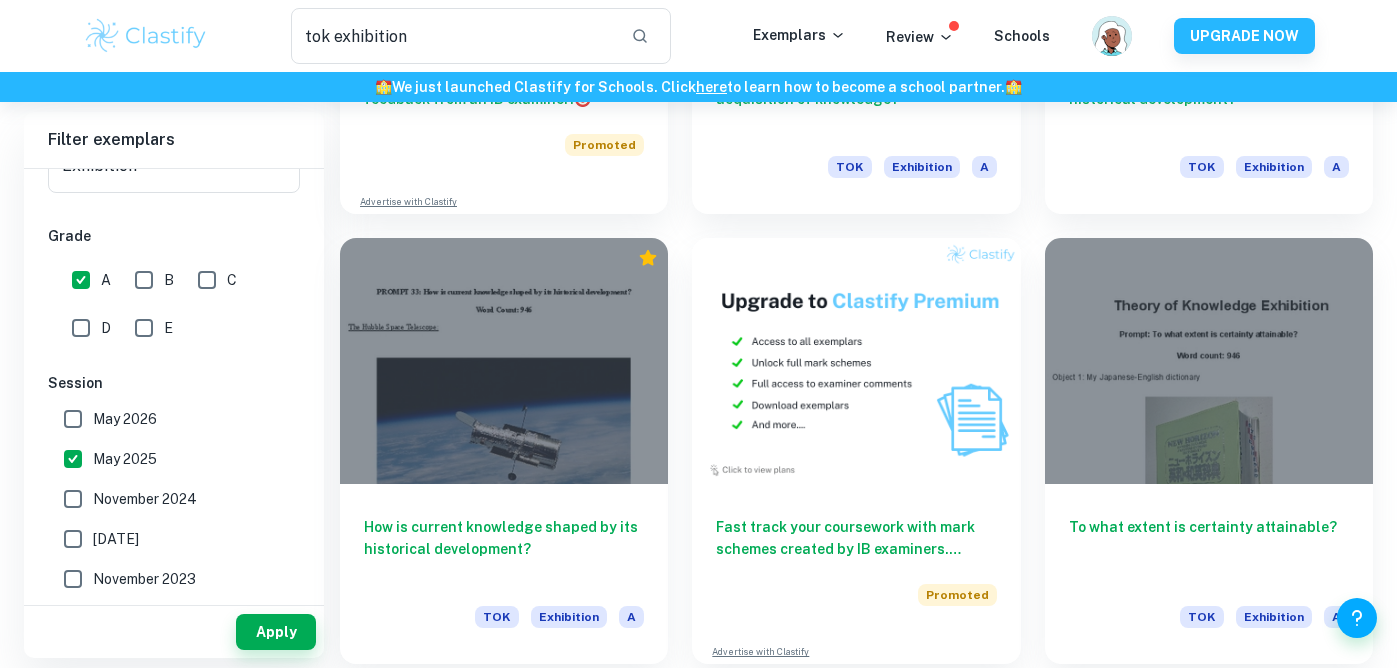 scroll, scrollTop: 3208, scrollLeft: 0, axis: vertical 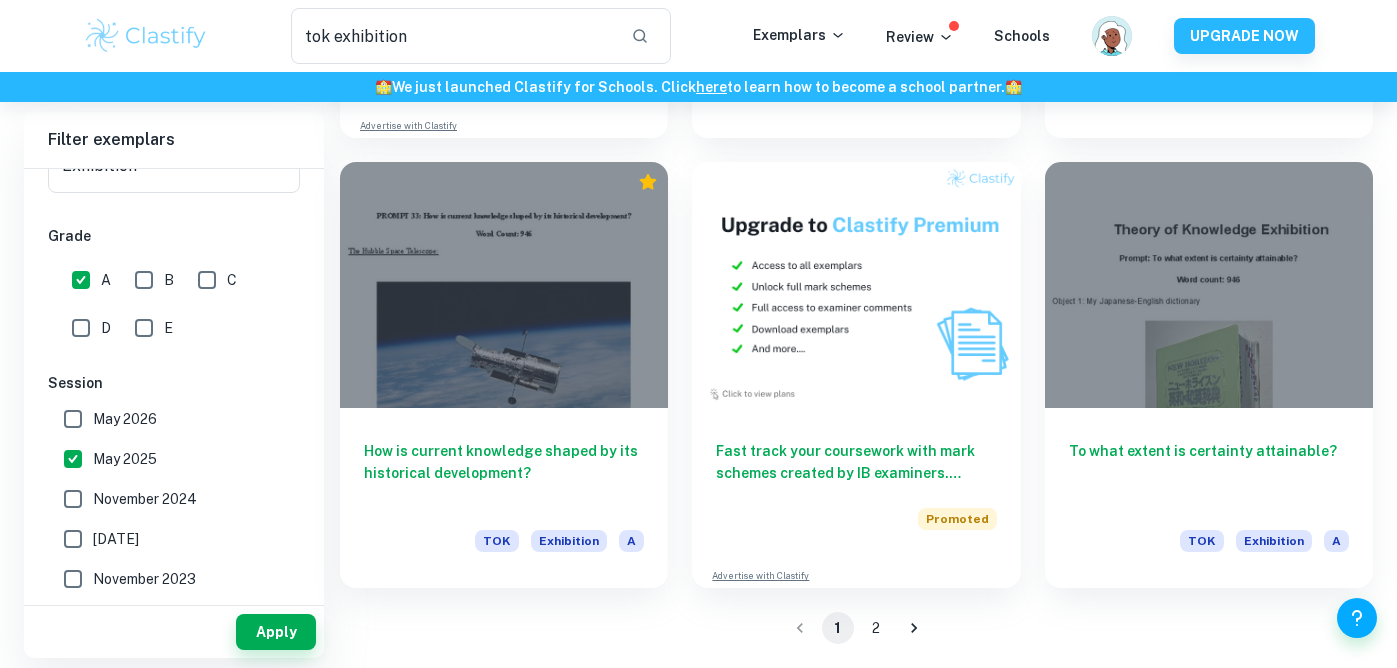 click on "2" at bounding box center (876, 628) 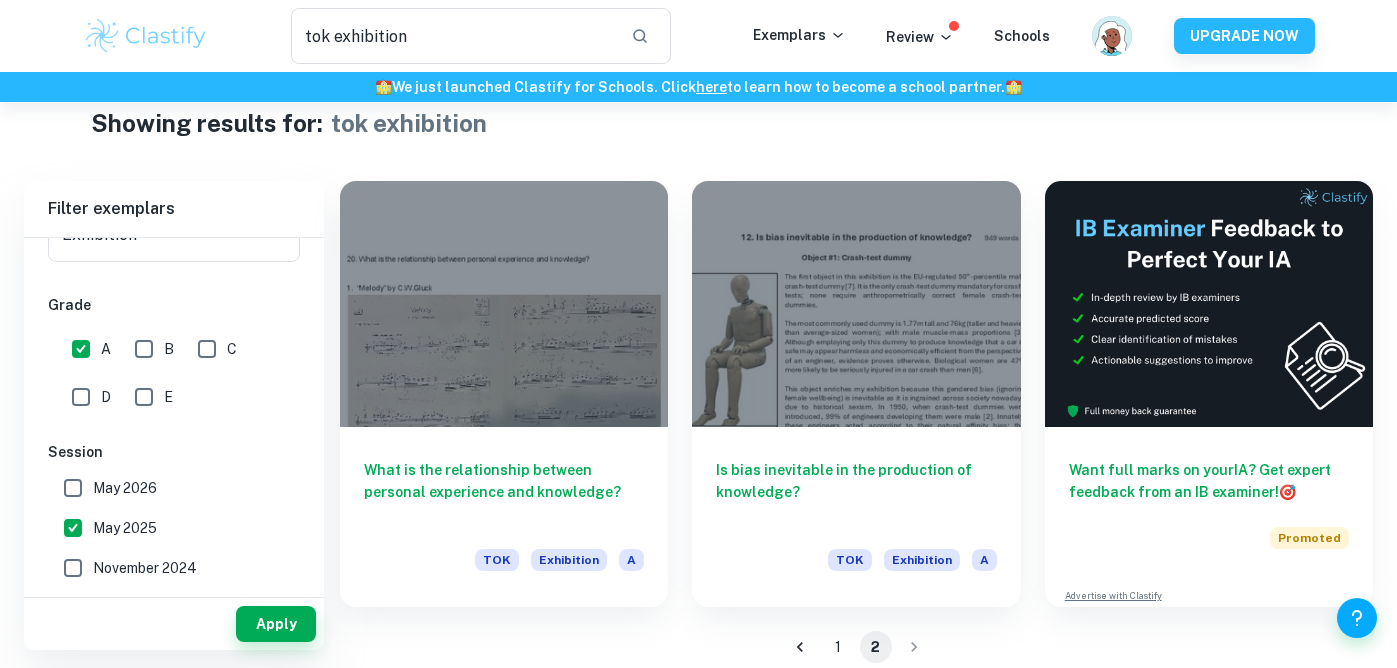 scroll, scrollTop: 38, scrollLeft: 0, axis: vertical 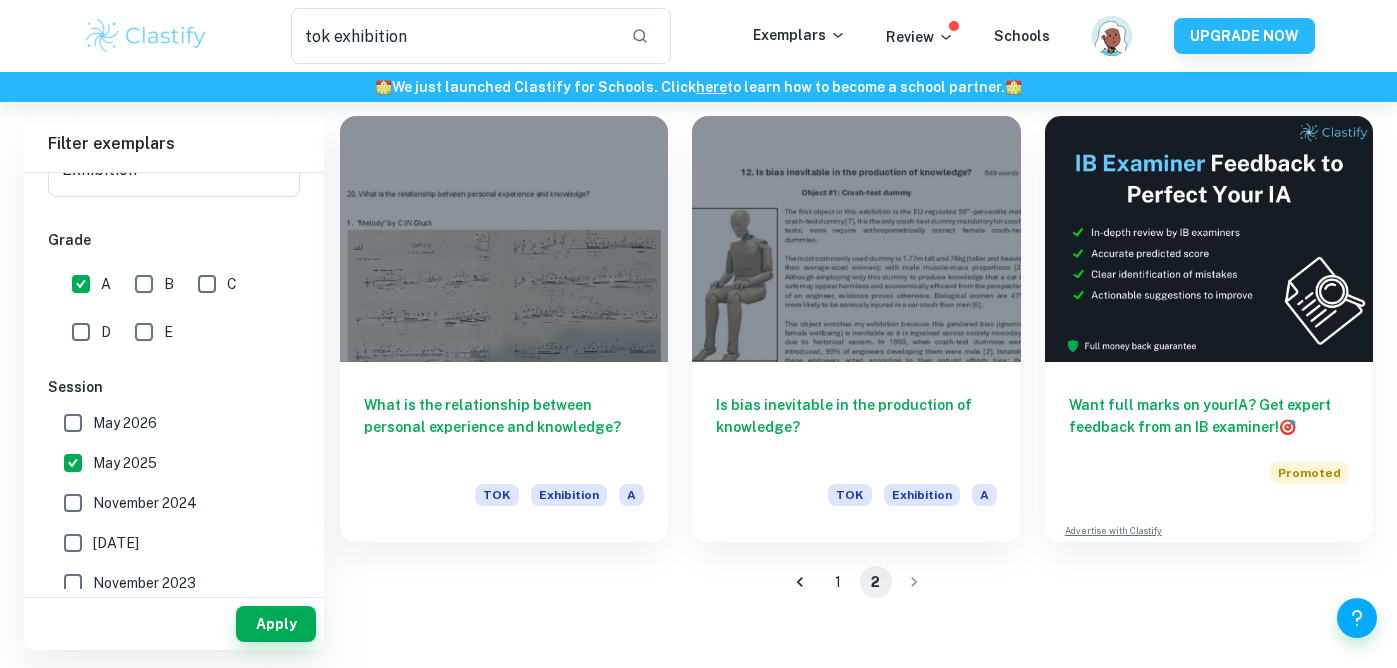 click on "1" at bounding box center (838, 582) 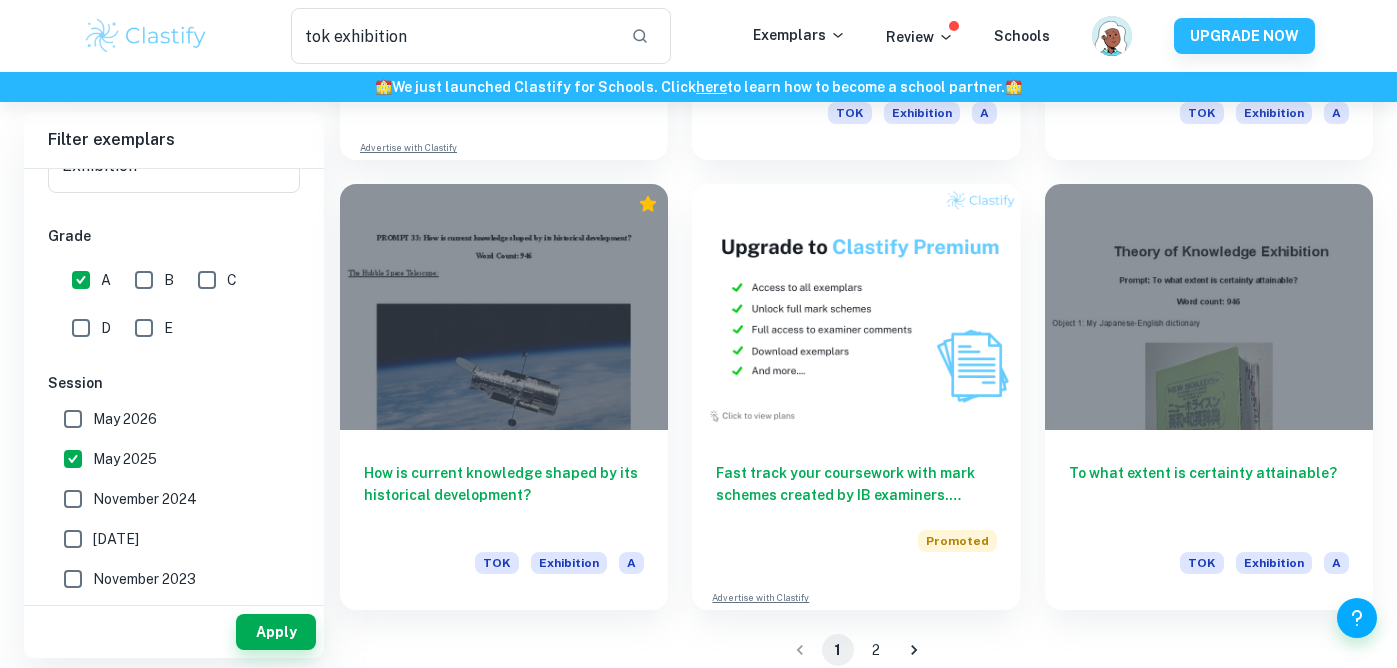 scroll, scrollTop: 3208, scrollLeft: 0, axis: vertical 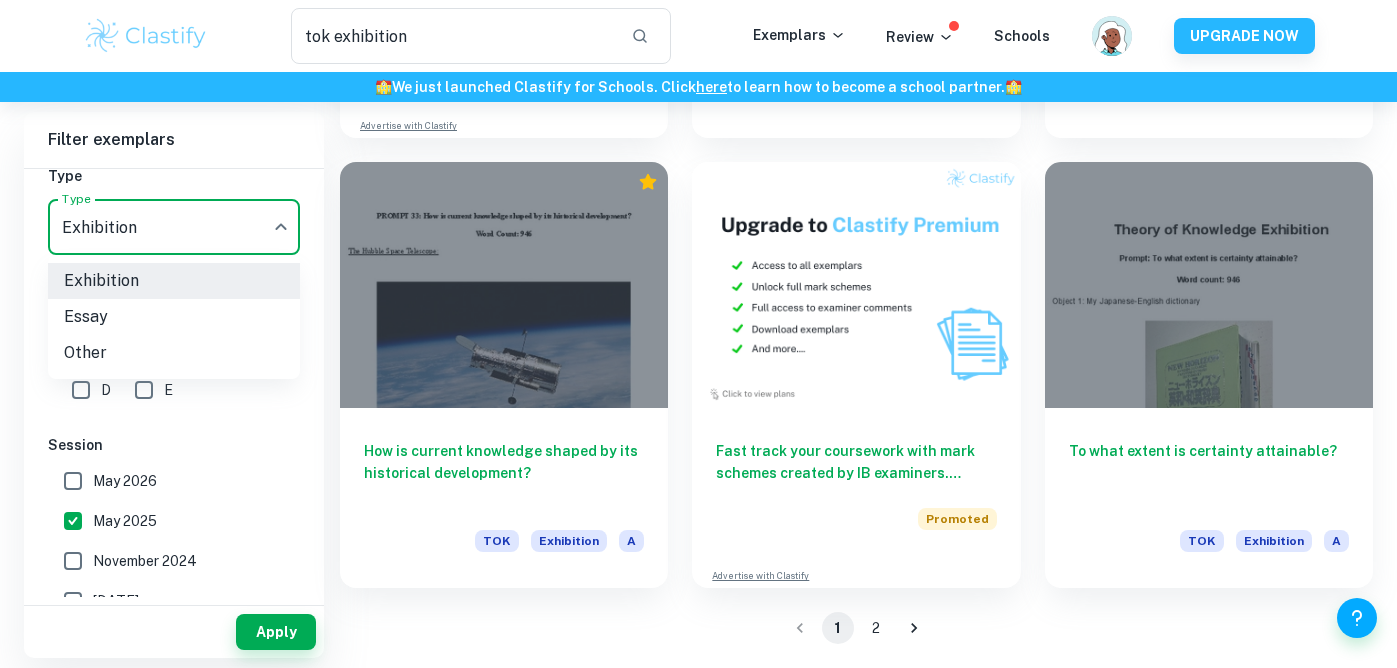 click on "We value your privacy We use cookies to enhance your browsing experience, serve personalised ads or content, and analyse our traffic. By clicking "Accept All", you consent to our use of cookies.   Cookie Policy Customise   Reject All   Accept All   Customise Consent Preferences   We use cookies to help you navigate efficiently and perform certain functions. You will find detailed information about all cookies under each consent category below. The cookies that are categorised as "Necessary" are stored on your browser as they are essential for enabling the basic functionalities of the site. ...  Show more For more information on how Google's third-party cookies operate and handle your data, see:   Google Privacy Policy Necessary Always Active Necessary cookies are required to enable the basic features of this site, such as providing secure log-in or adjusting your consent preferences. These cookies do not store any personally identifiable data. Functional Analytics Performance Advertisement Uncategorised" at bounding box center (698, -2772) 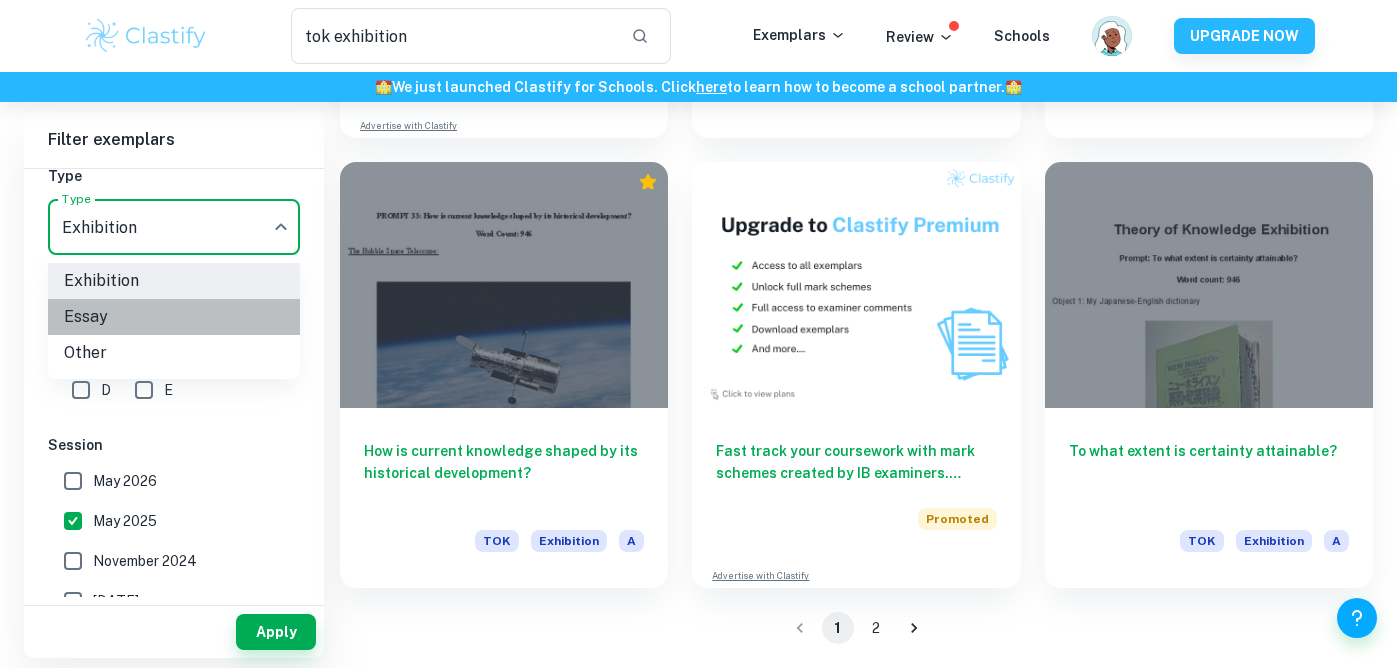 click on "Essay" at bounding box center [174, 317] 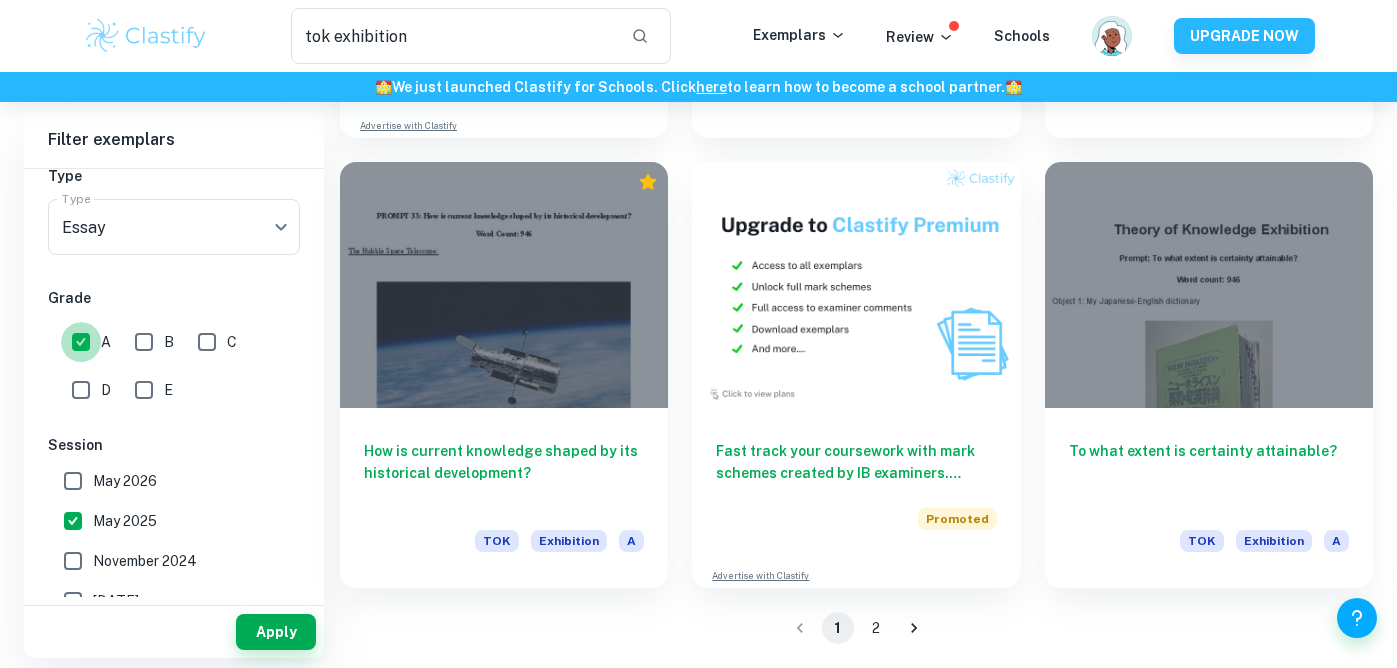 click on "A" at bounding box center [81, 342] 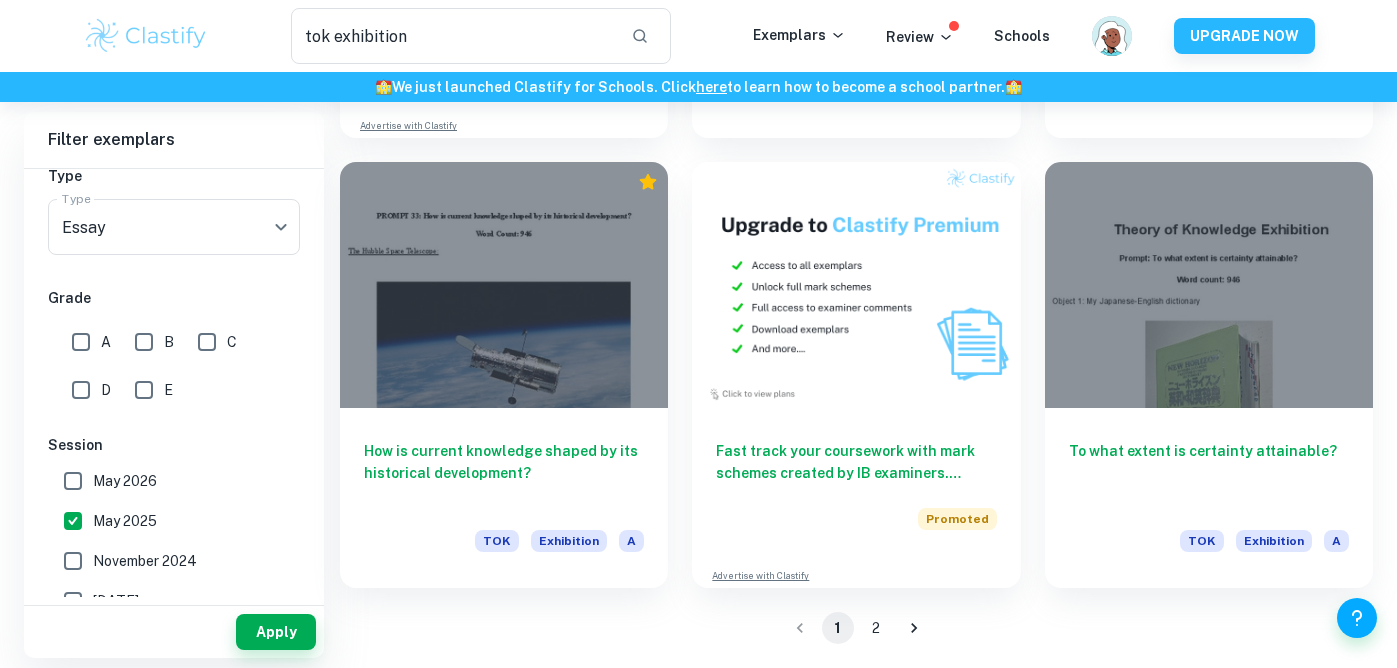 click on "B" at bounding box center [144, 342] 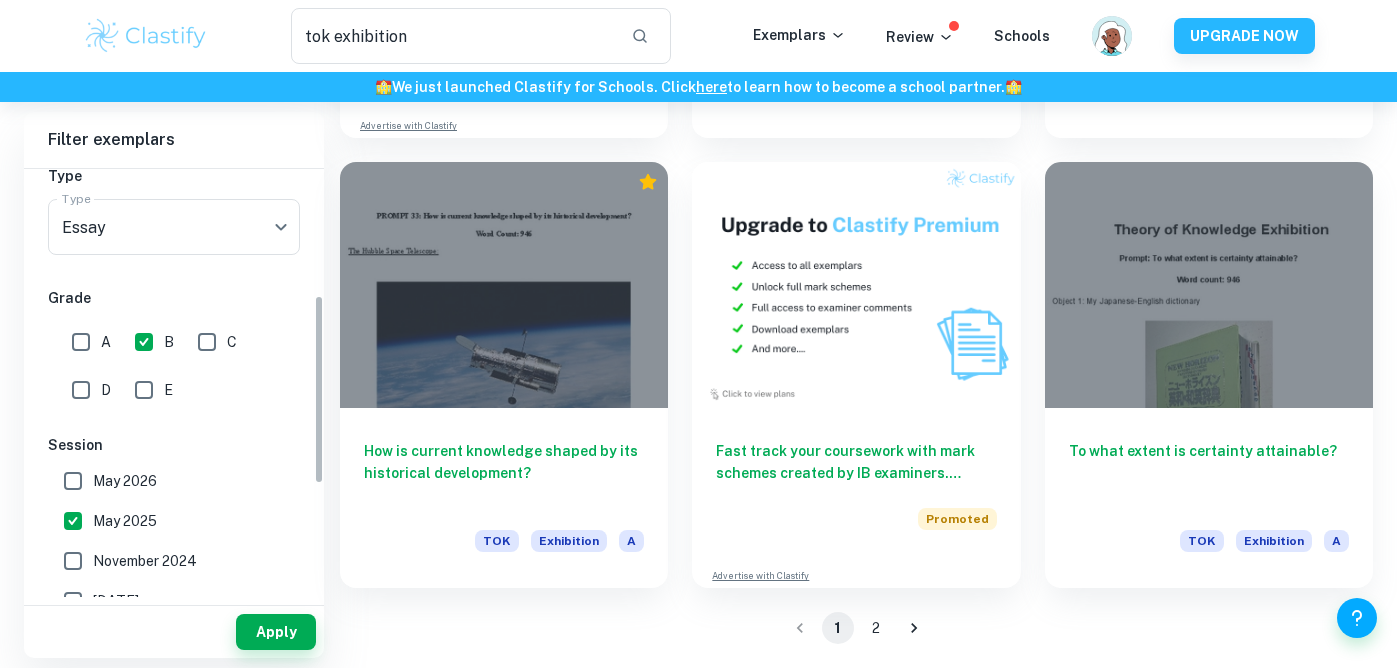 scroll, scrollTop: 334, scrollLeft: 0, axis: vertical 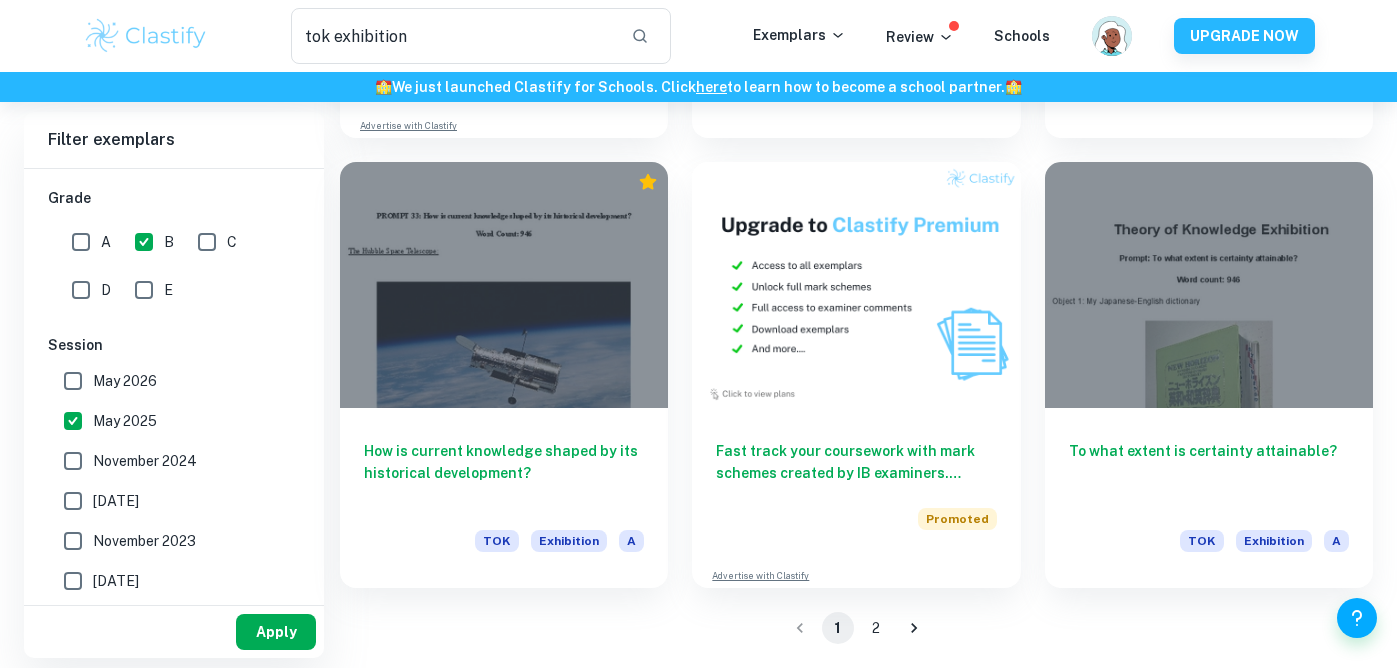 click on "Apply" at bounding box center [276, 632] 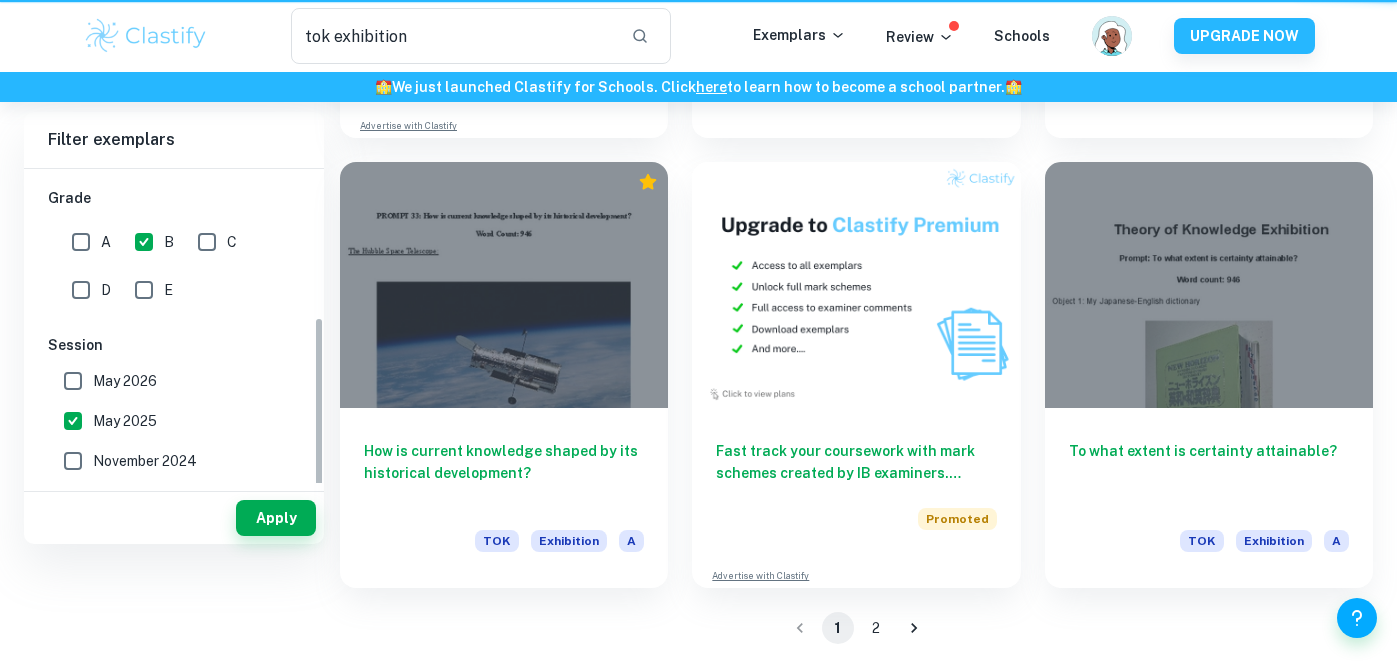 scroll, scrollTop: 0, scrollLeft: 0, axis: both 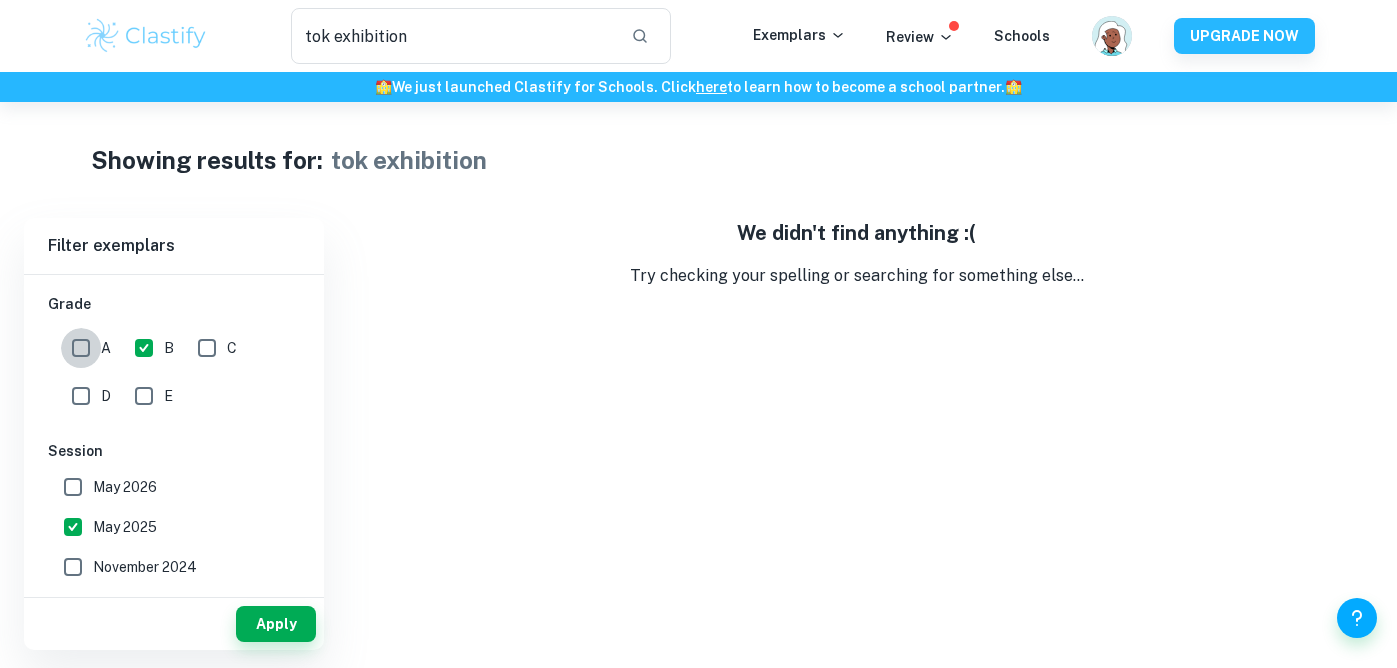 click on "A" at bounding box center (81, 348) 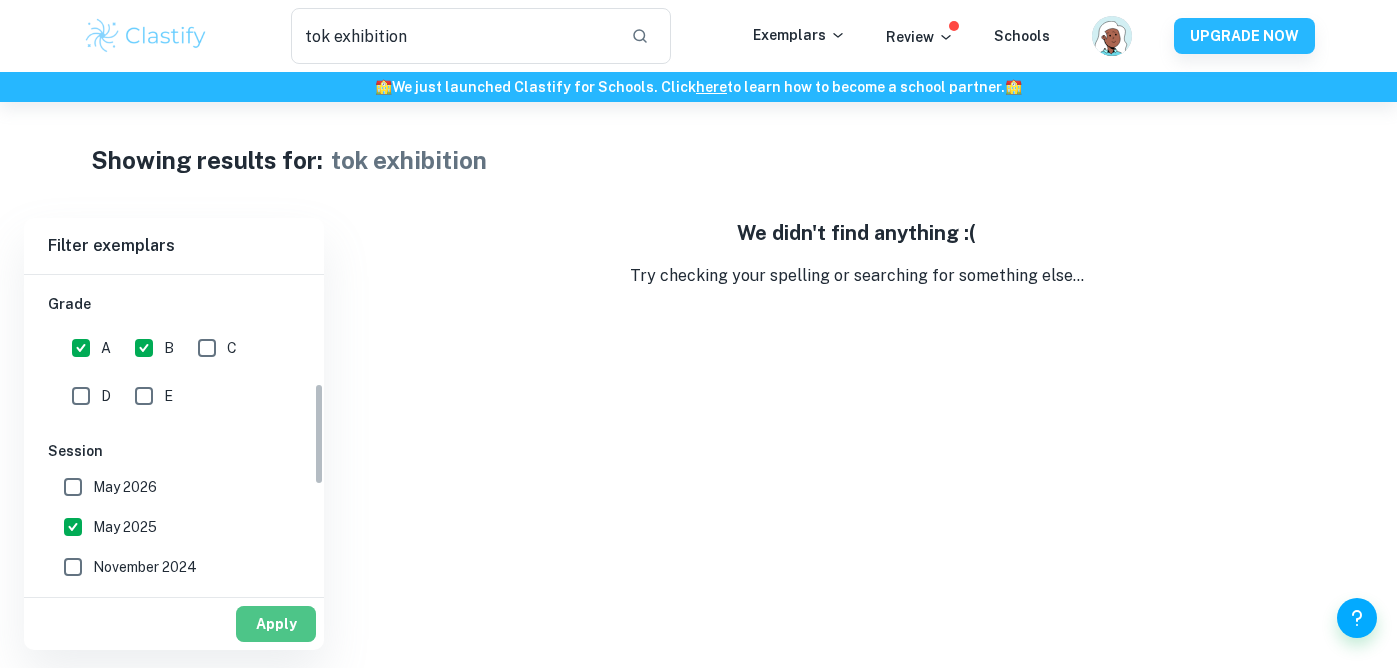 click on "Apply" at bounding box center (276, 624) 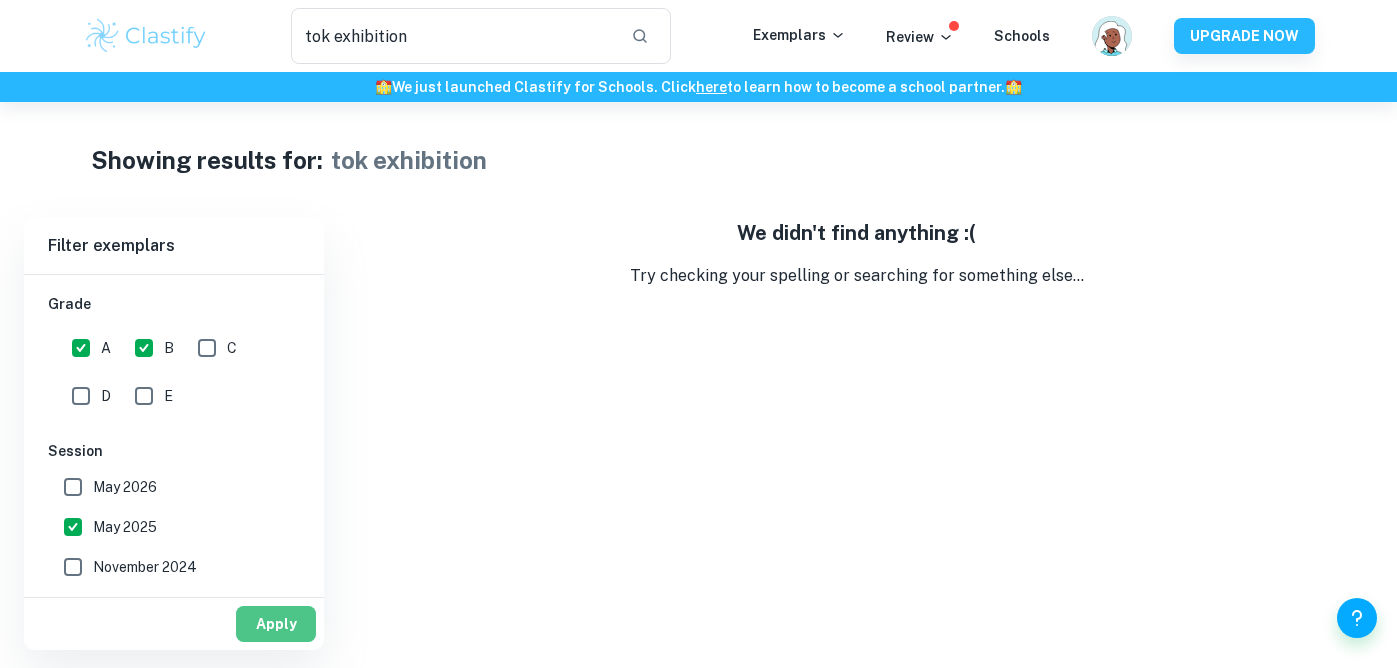 click on "Apply" at bounding box center [276, 624] 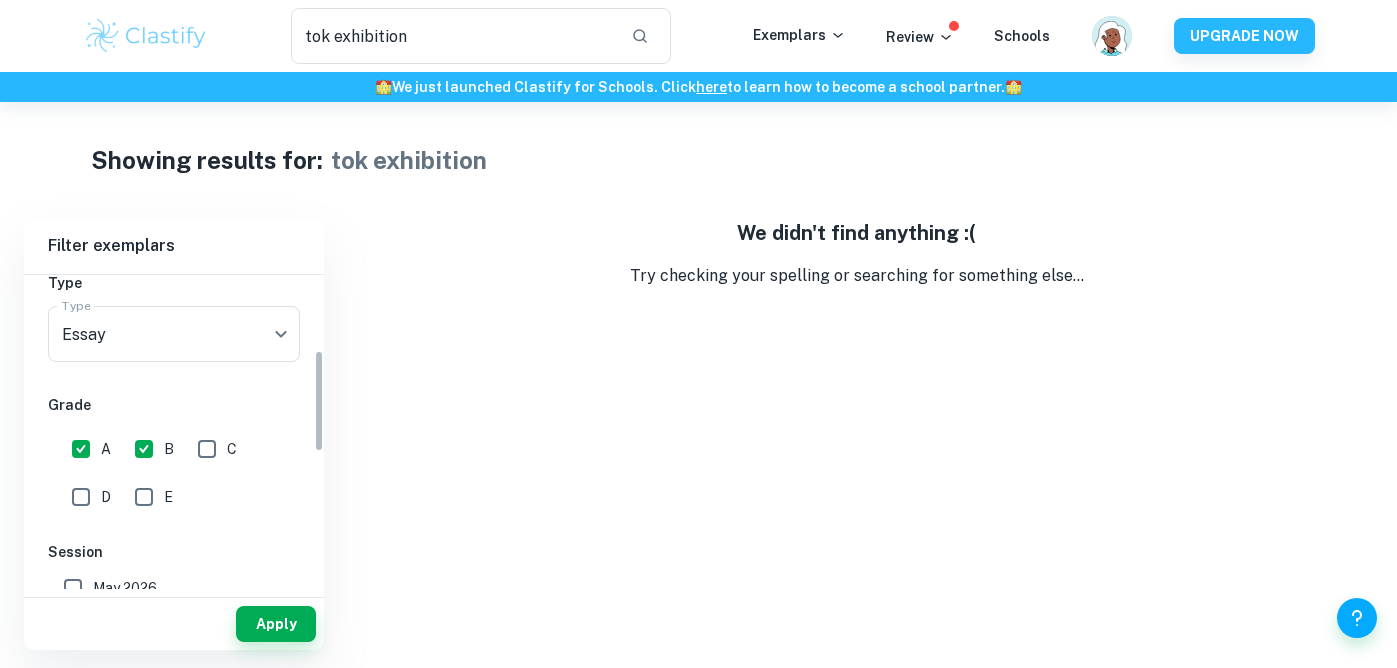 scroll, scrollTop: 254, scrollLeft: 0, axis: vertical 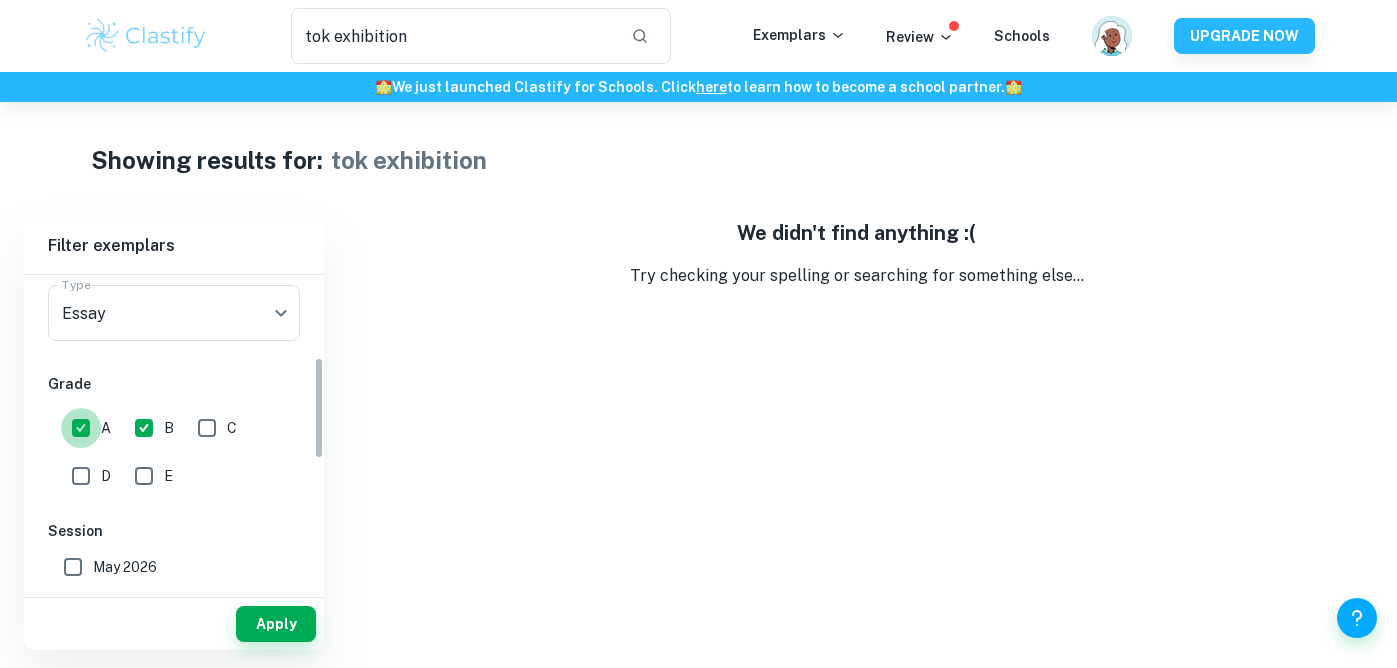 click on "A" at bounding box center (81, 428) 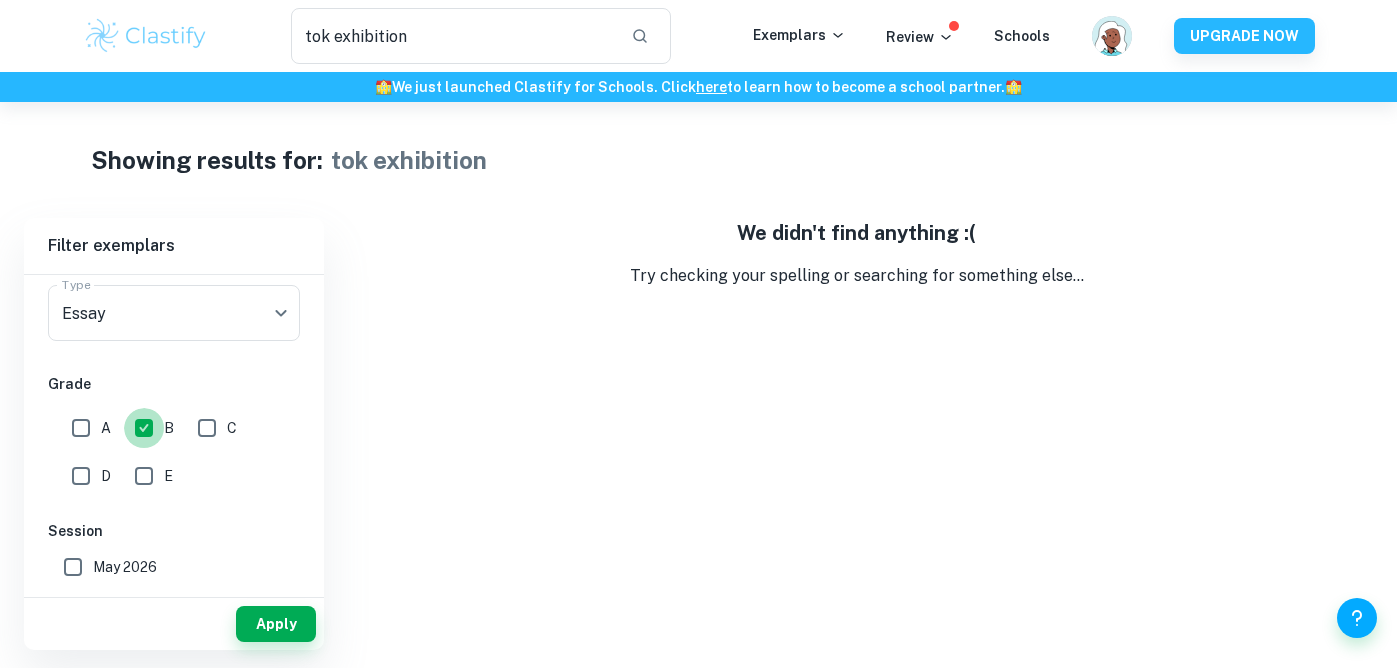click on "B" at bounding box center (144, 428) 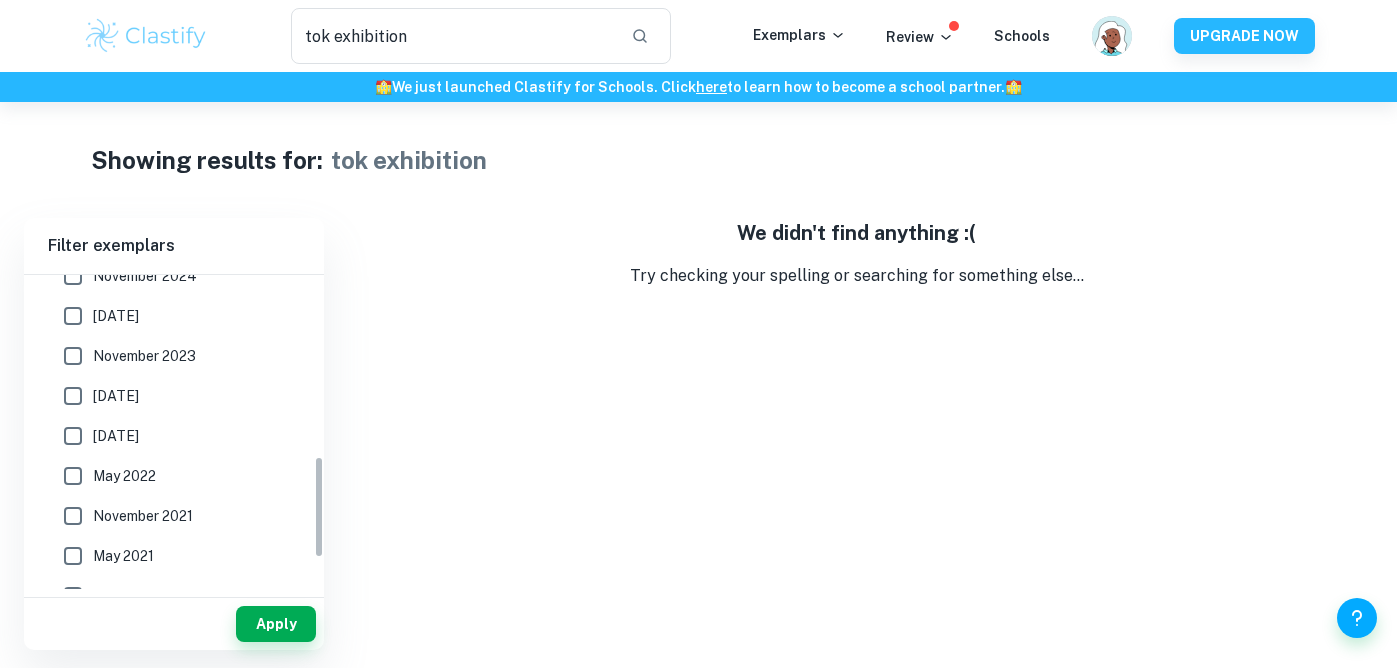 scroll, scrollTop: 652, scrollLeft: 0, axis: vertical 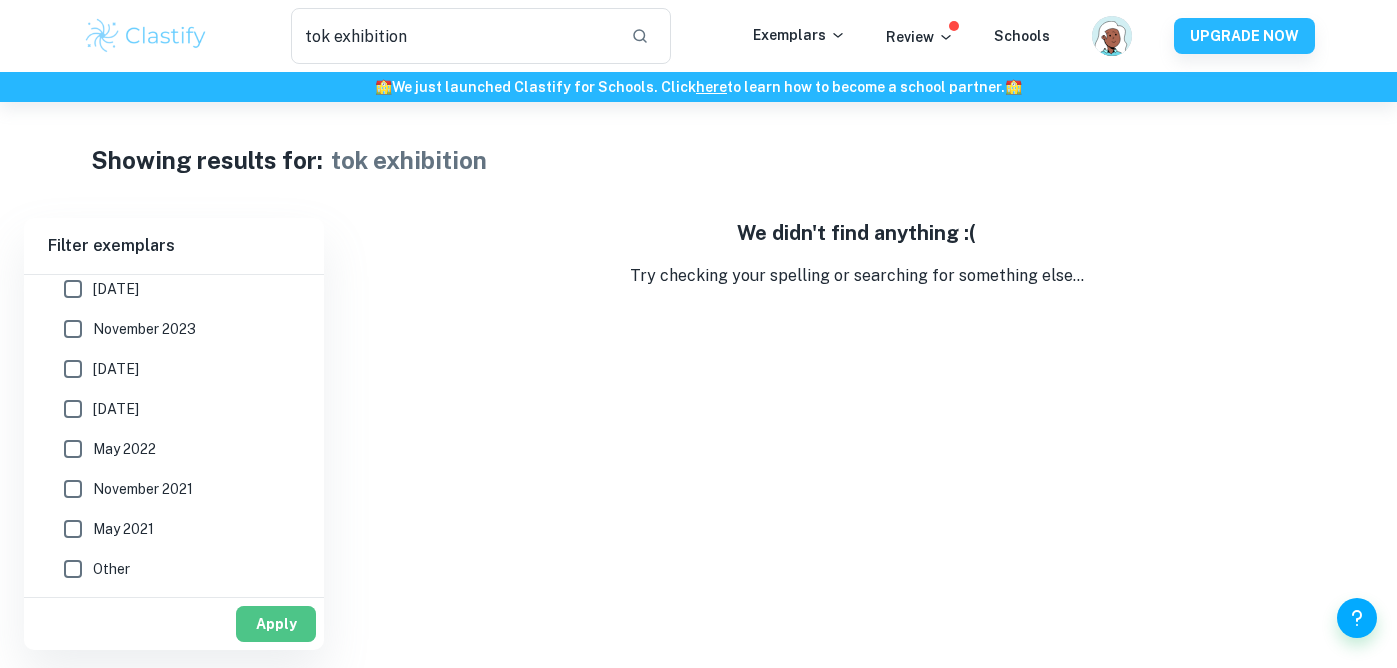 click on "Apply" at bounding box center (276, 624) 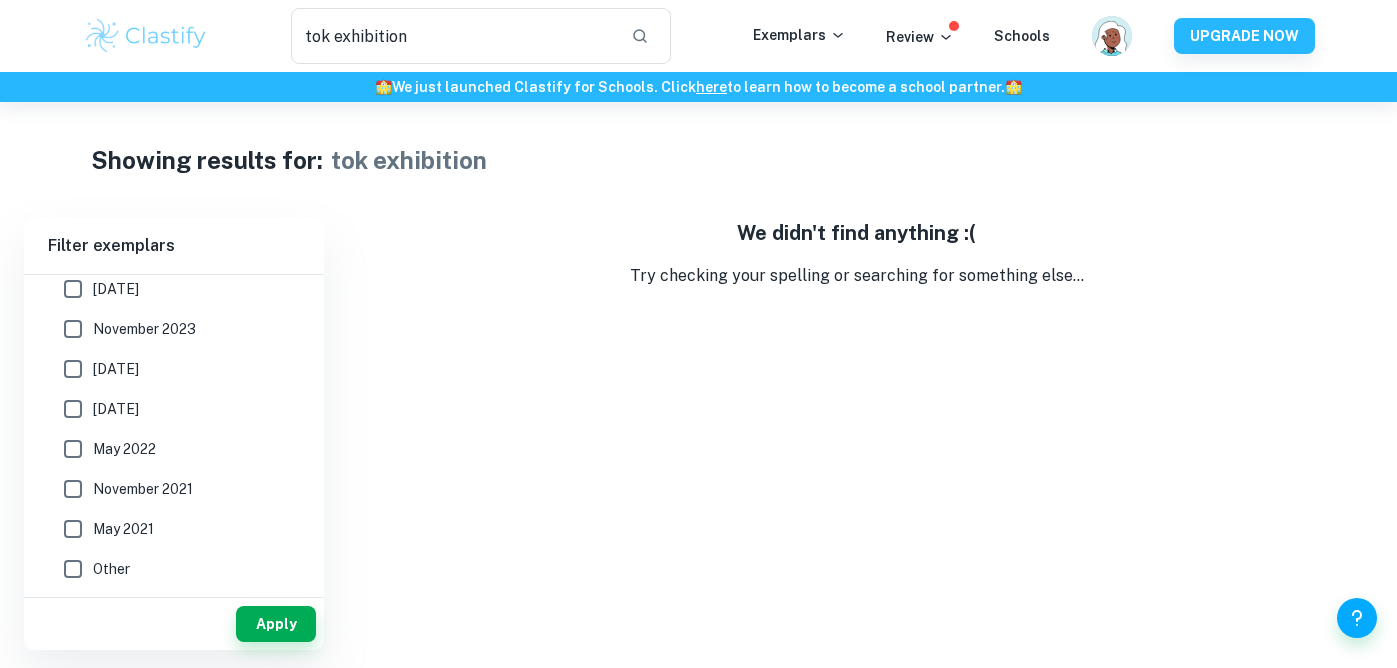 click on "Apply" at bounding box center [276, 624] 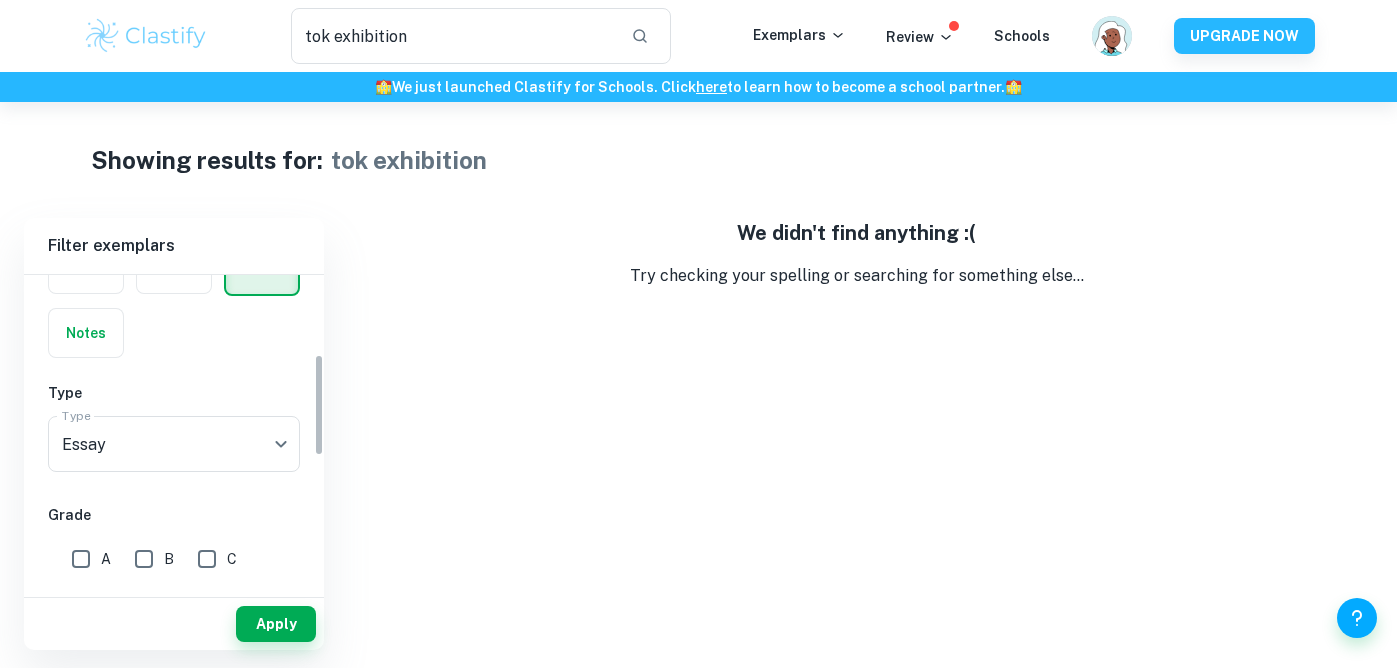 scroll, scrollTop: 0, scrollLeft: 0, axis: both 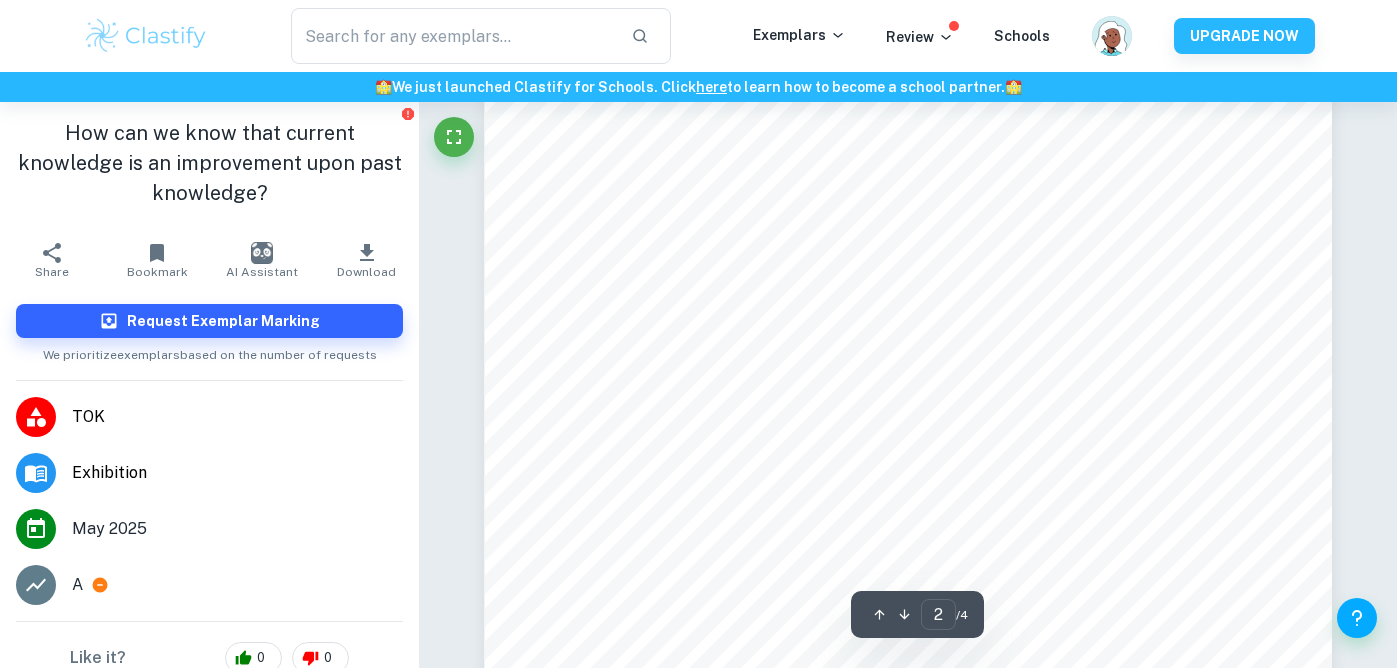 type on "1" 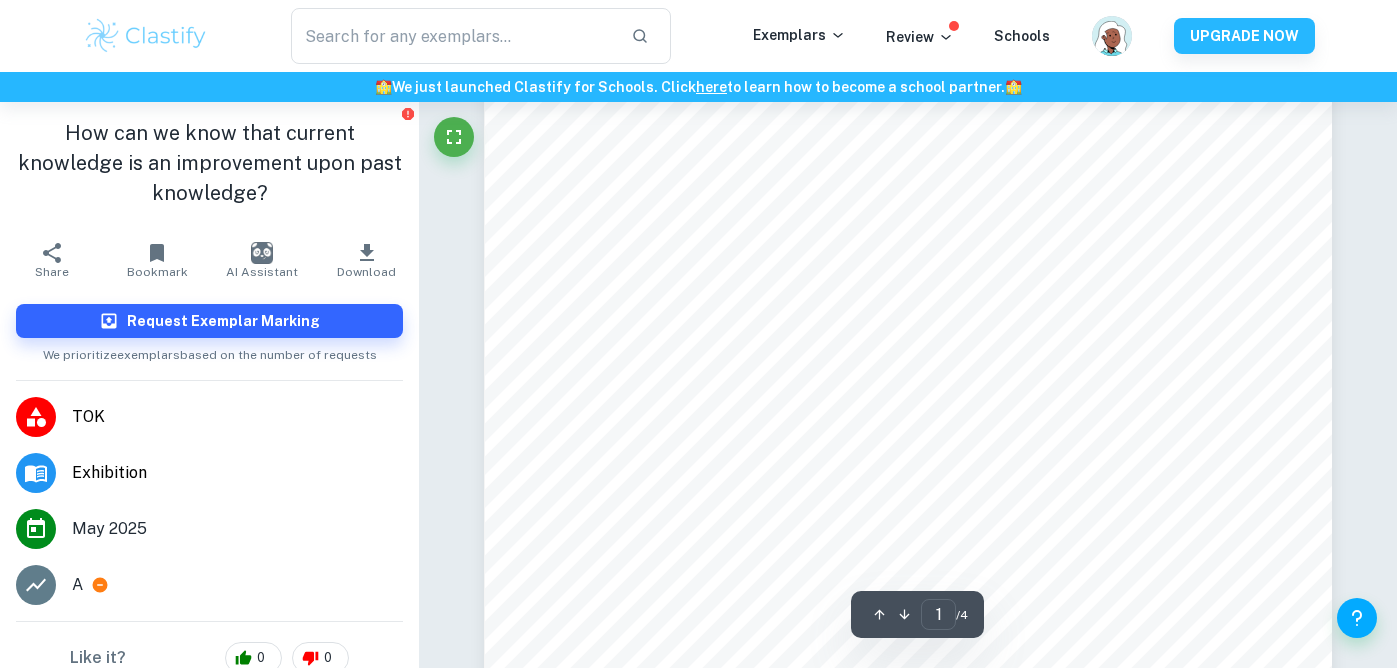 scroll, scrollTop: 307, scrollLeft: 0, axis: vertical 